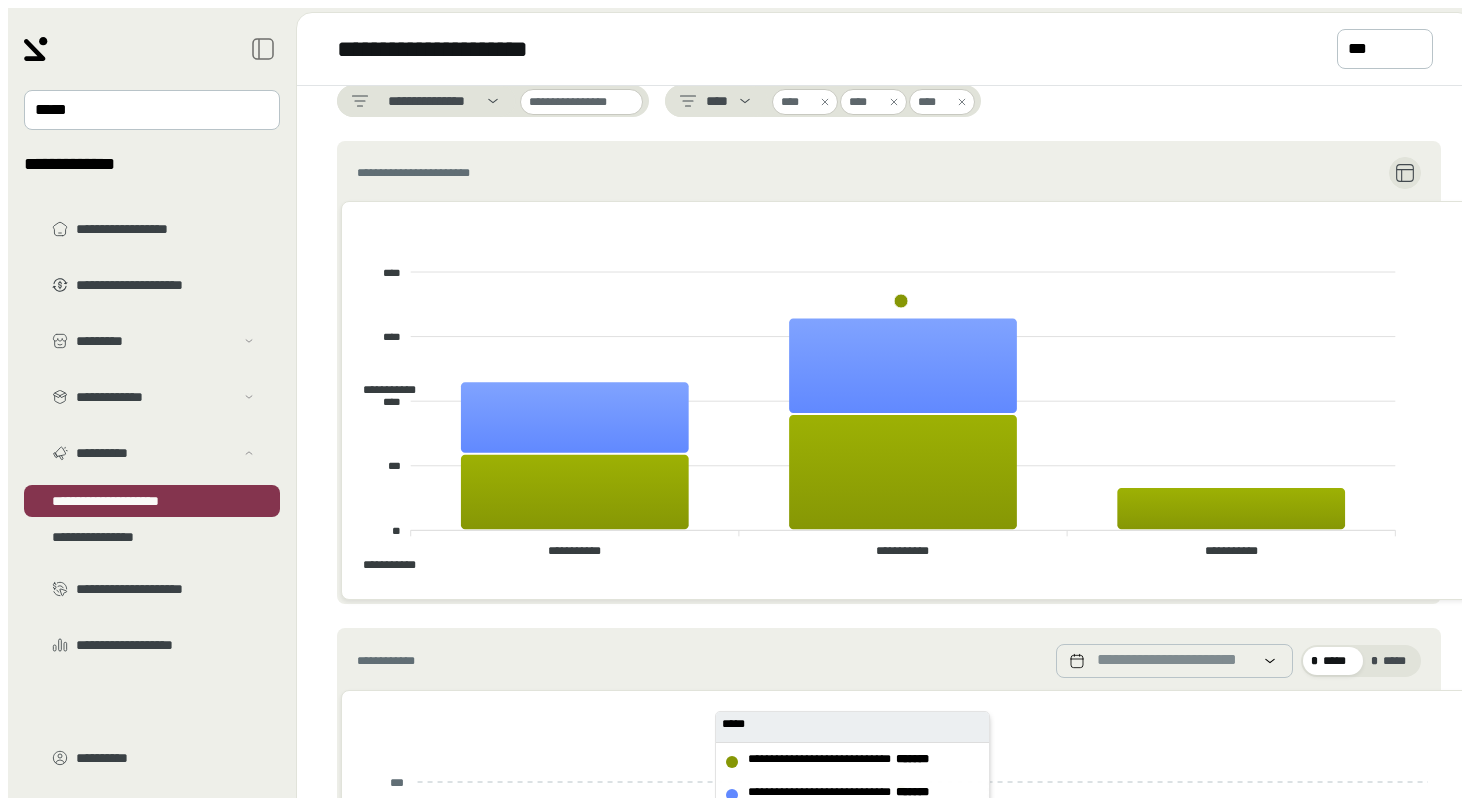 scroll, scrollTop: 0, scrollLeft: 0, axis: both 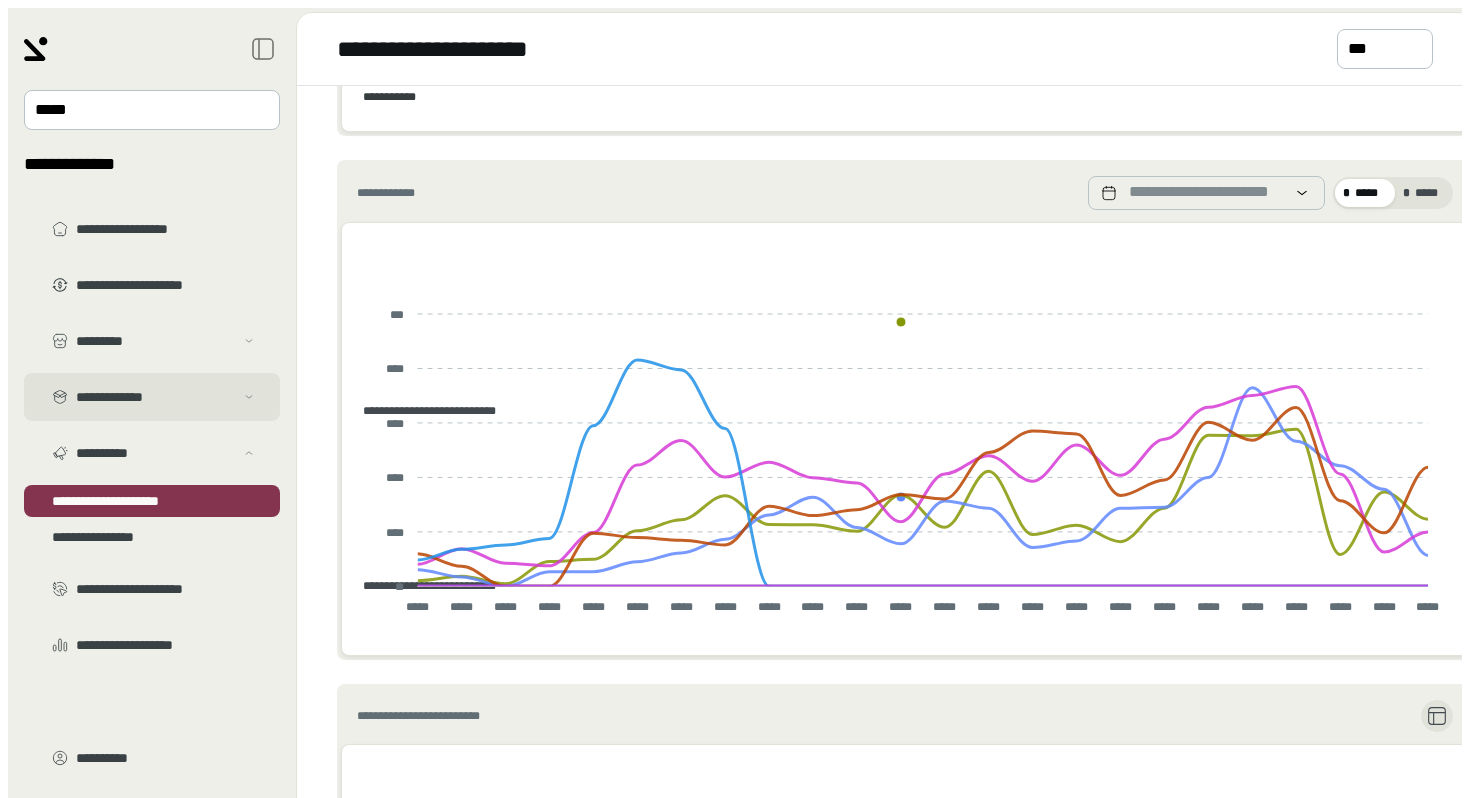 click on "**********" at bounding box center [155, 341] 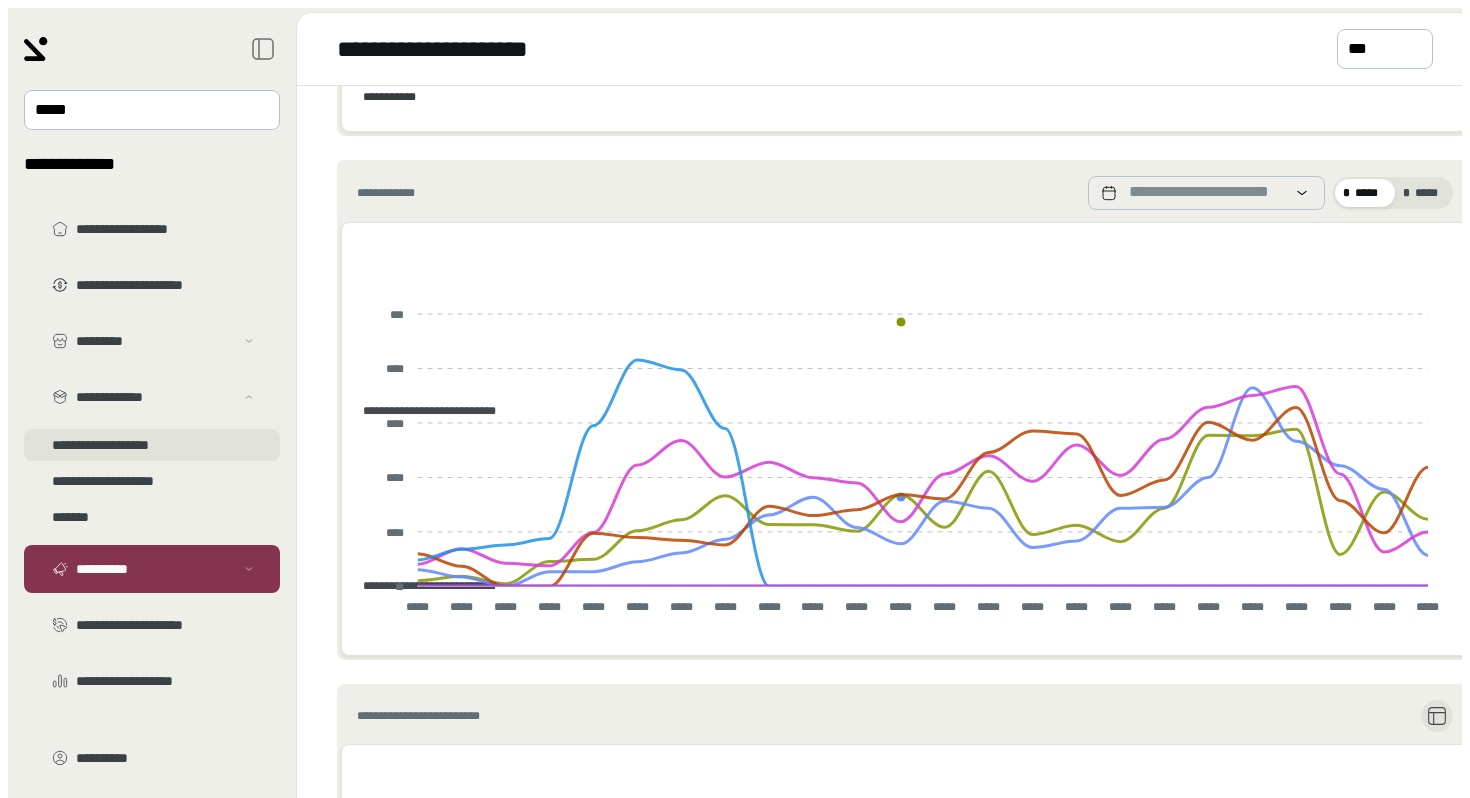 click on "**********" at bounding box center [152, 365] 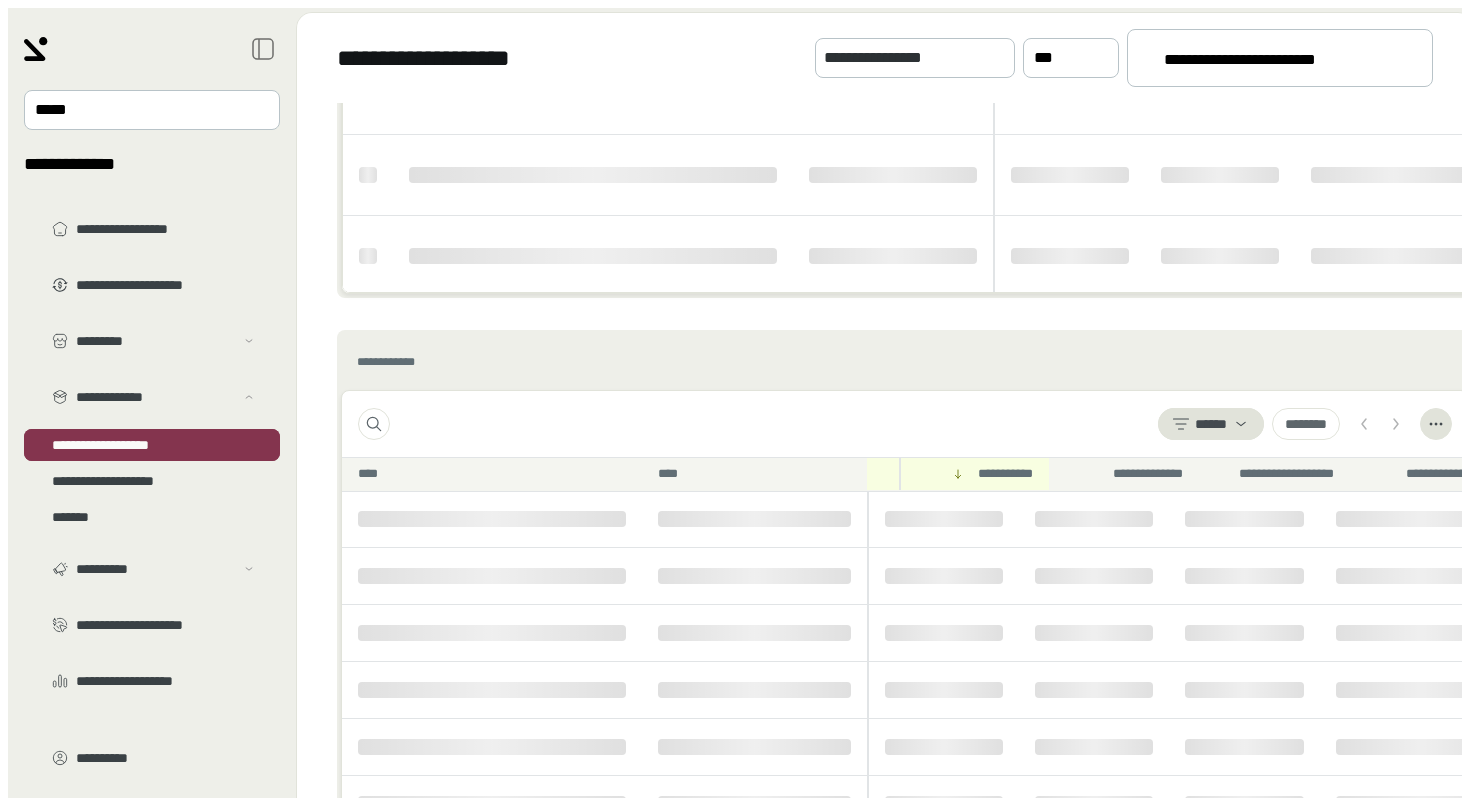 scroll, scrollTop: 0, scrollLeft: 0, axis: both 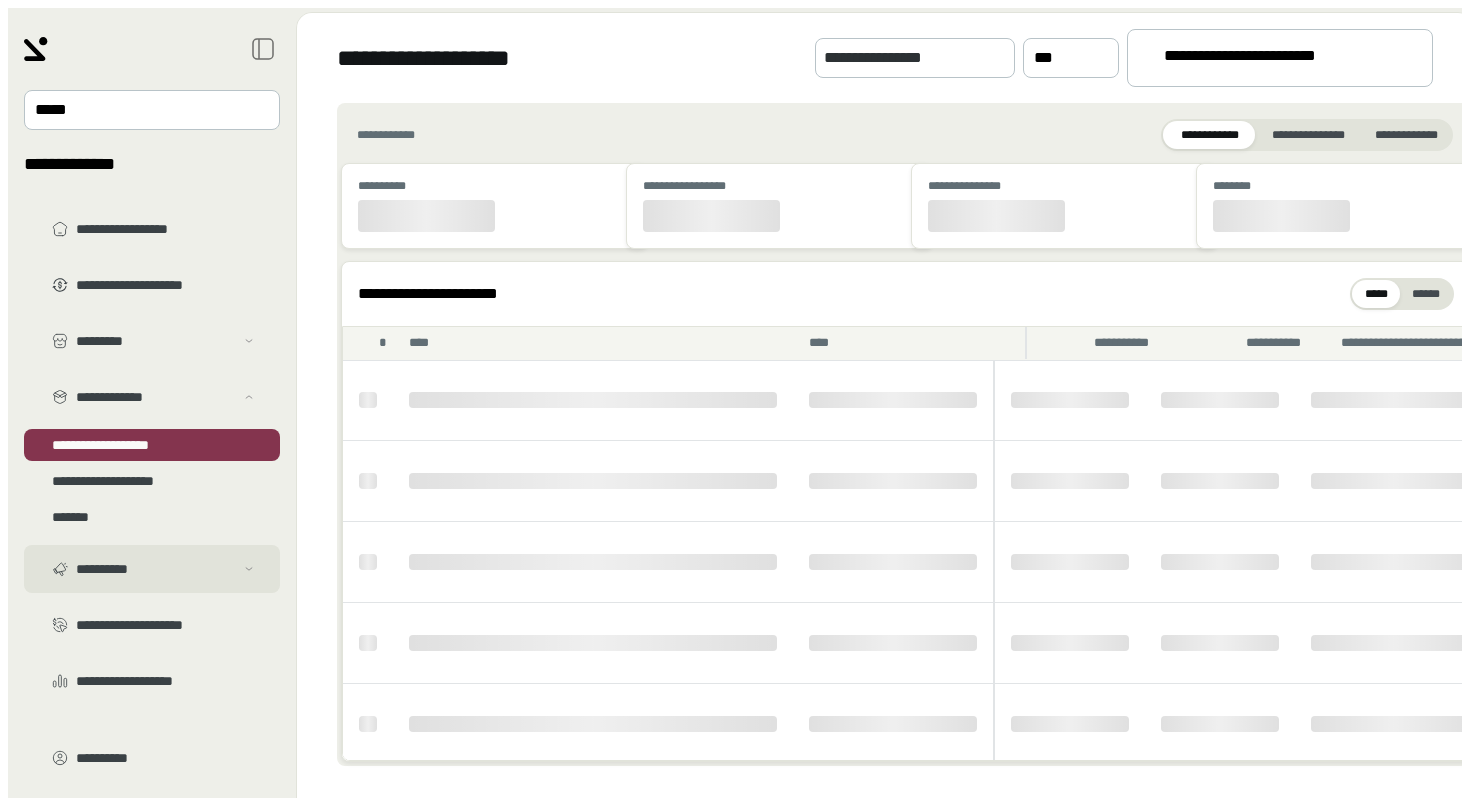 click on "**********" at bounding box center (155, 341) 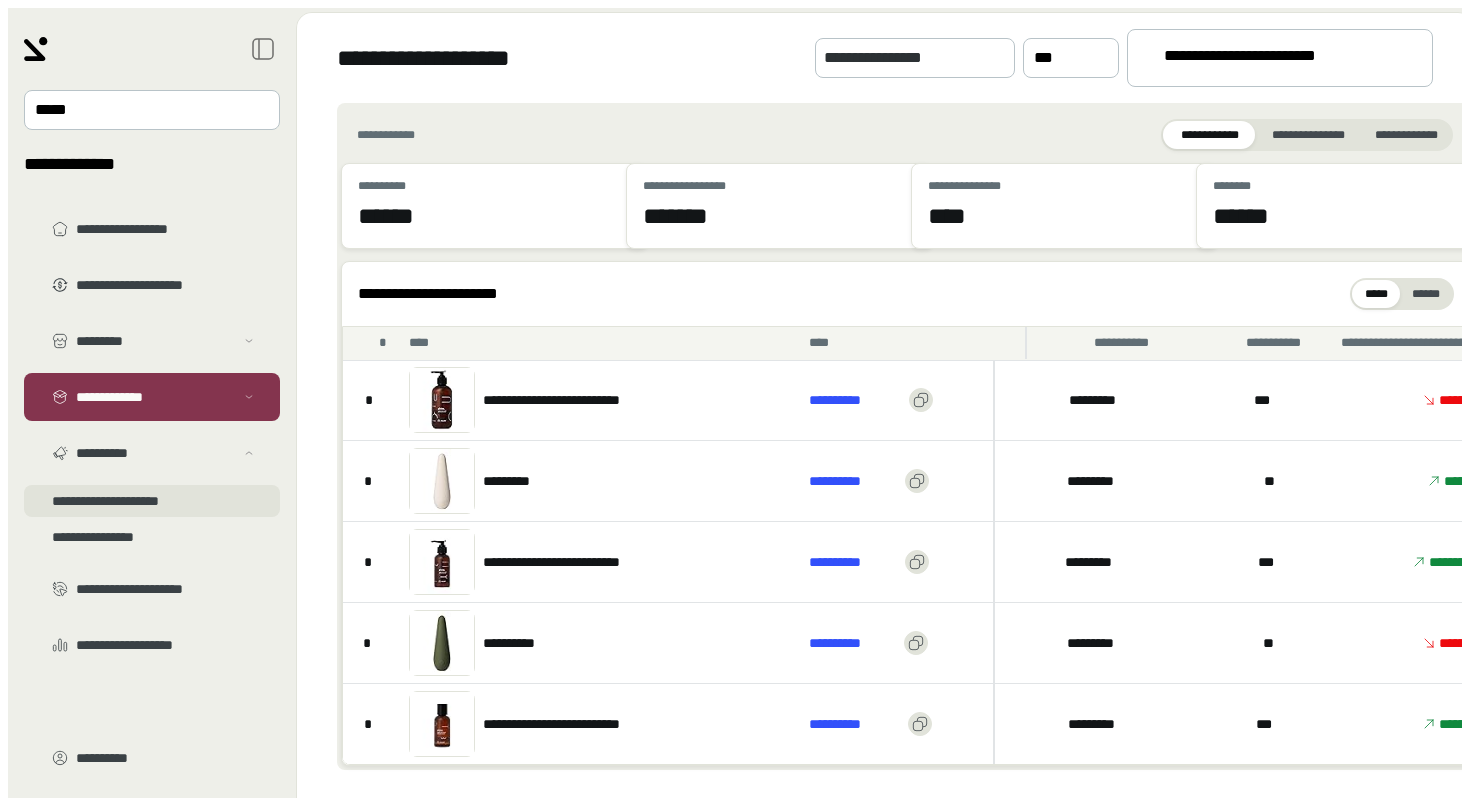 click on "**********" at bounding box center [152, 365] 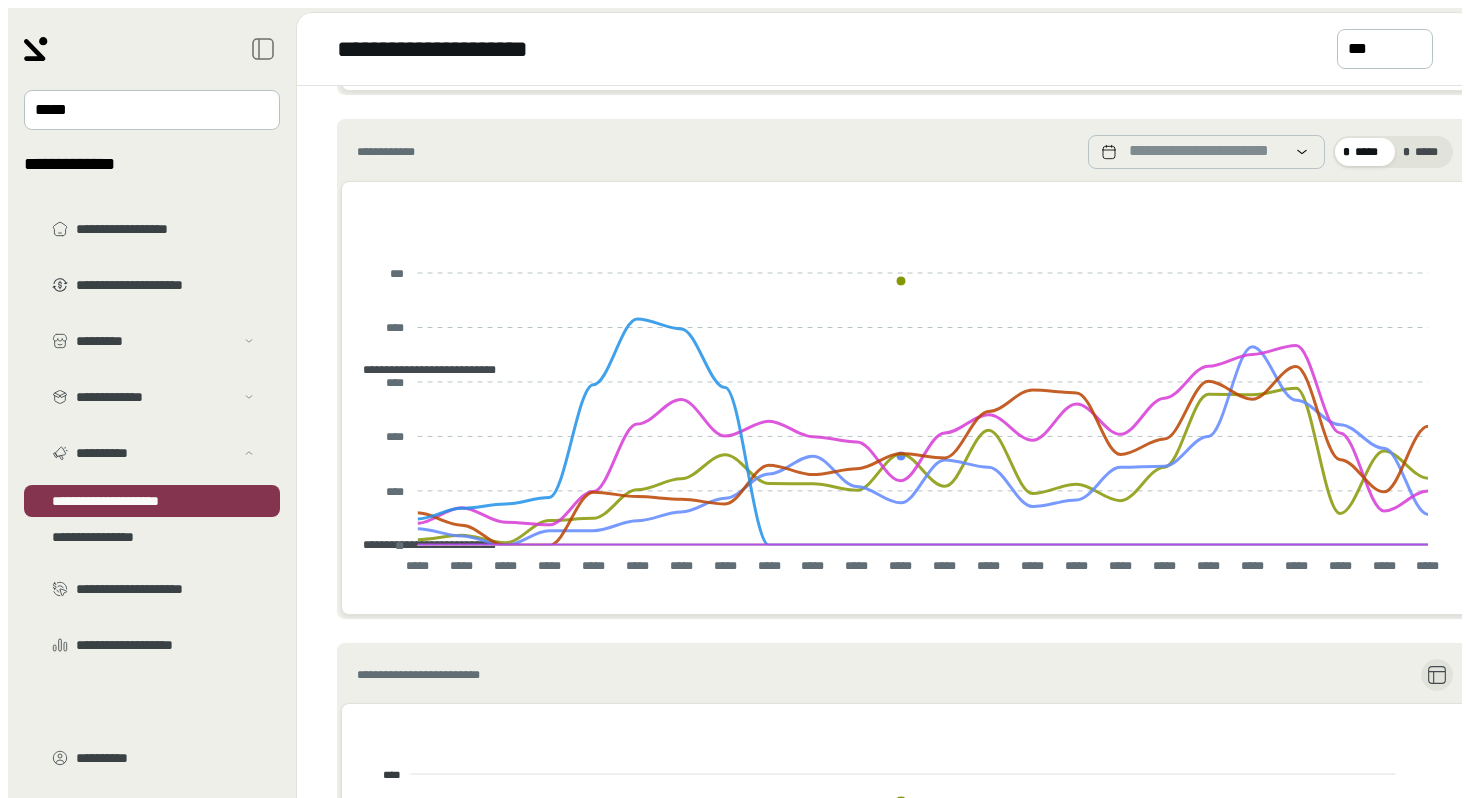 scroll, scrollTop: 488, scrollLeft: 0, axis: vertical 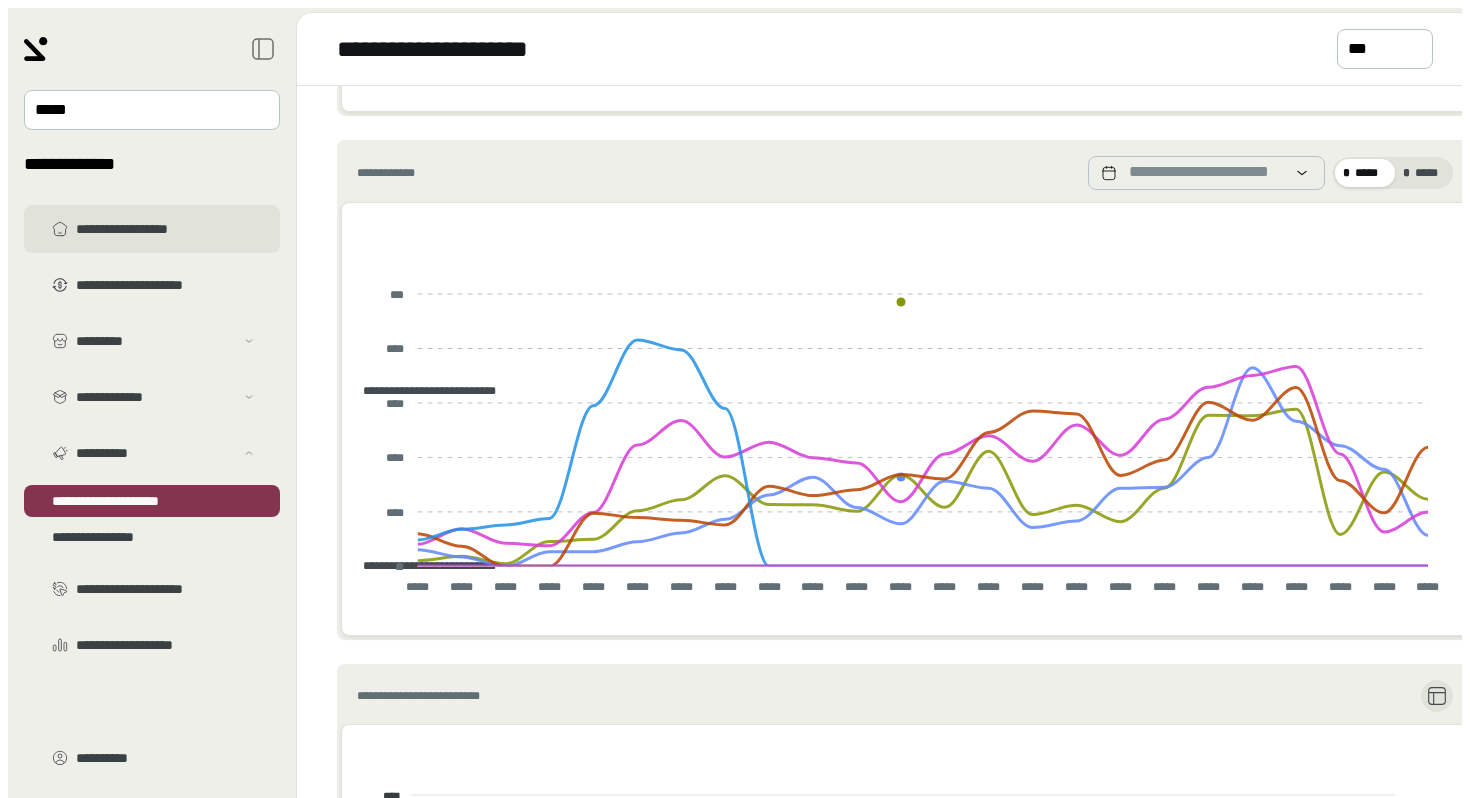 click on "**********" at bounding box center (166, 229) 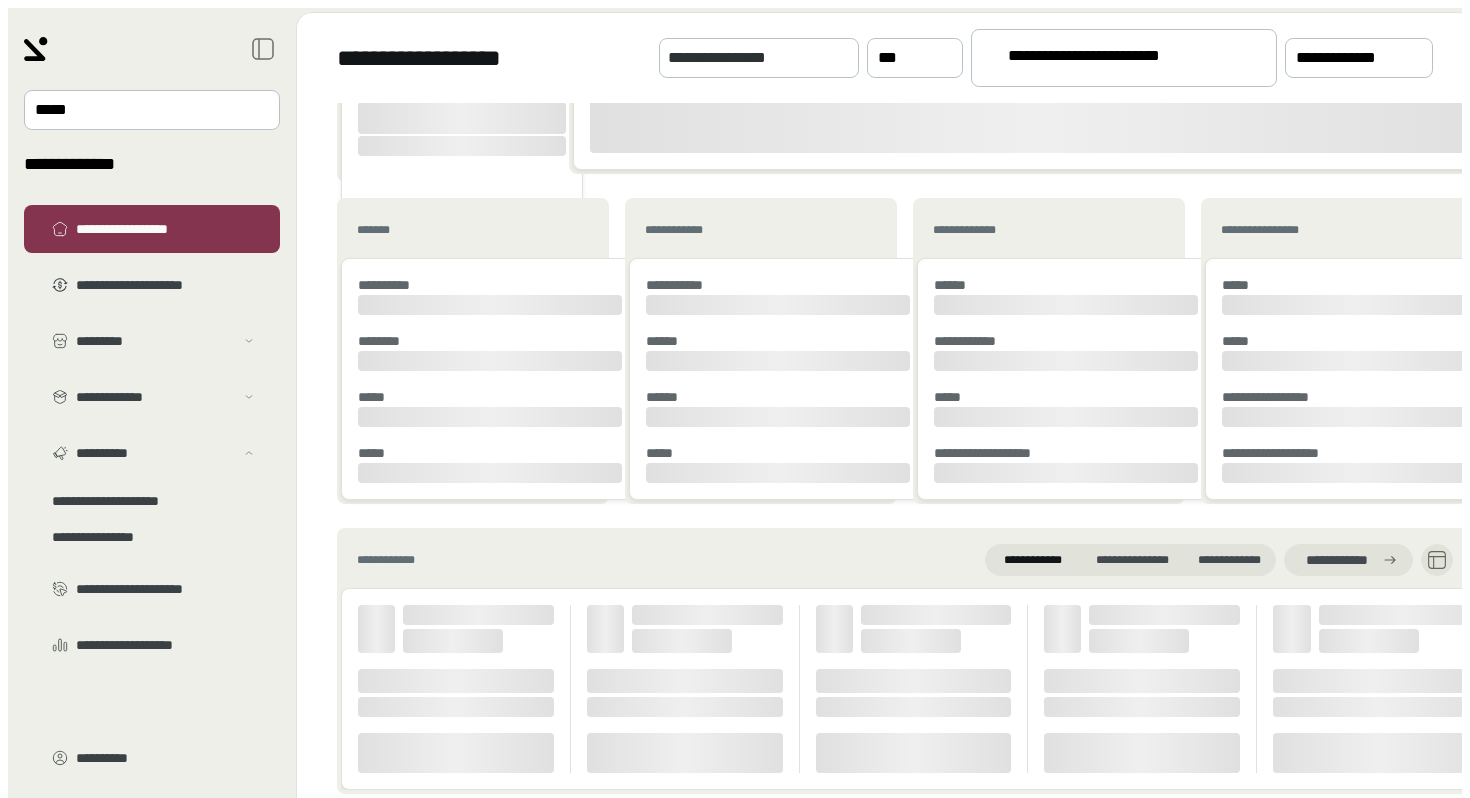scroll, scrollTop: 0, scrollLeft: 0, axis: both 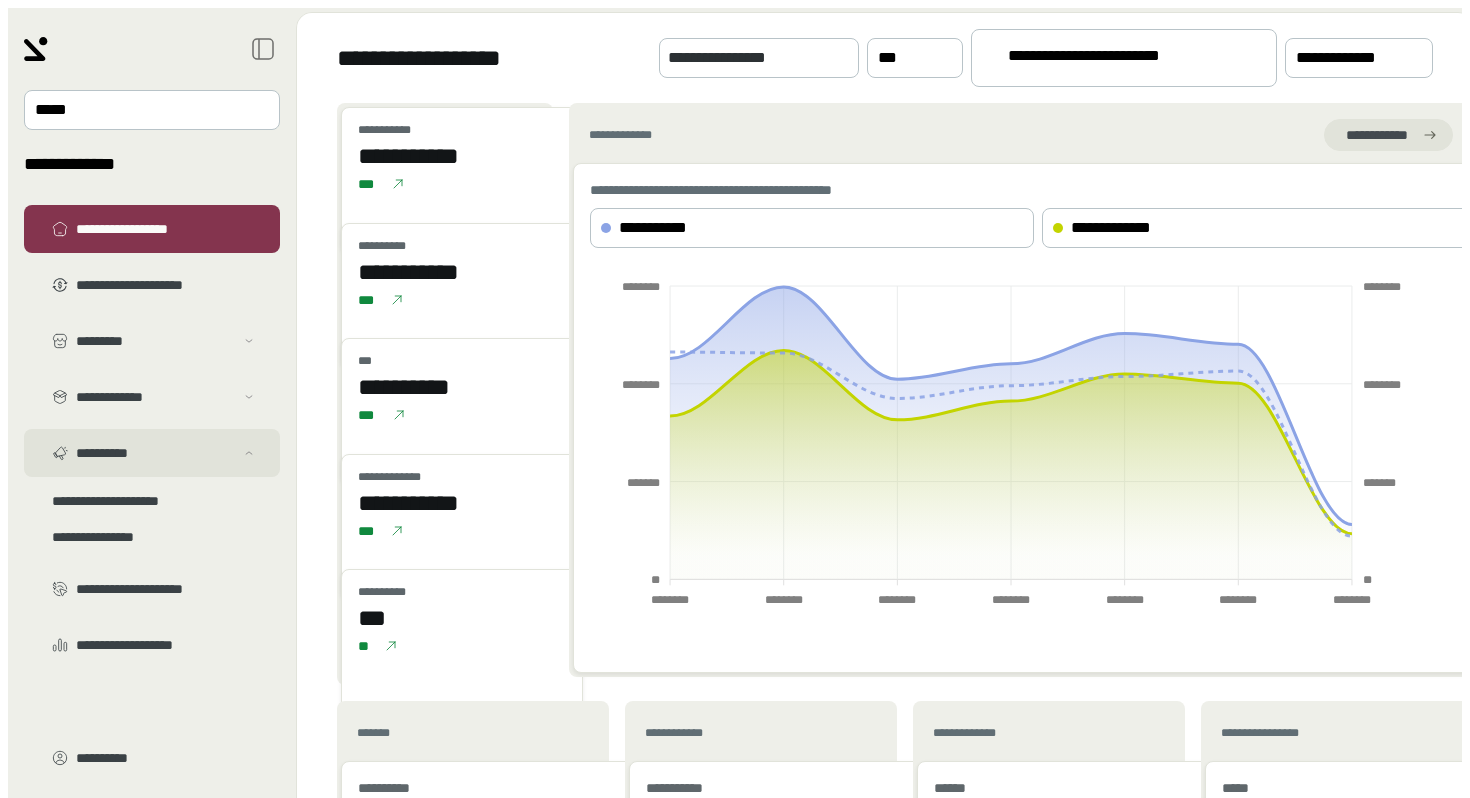 click on "**********" at bounding box center [152, 341] 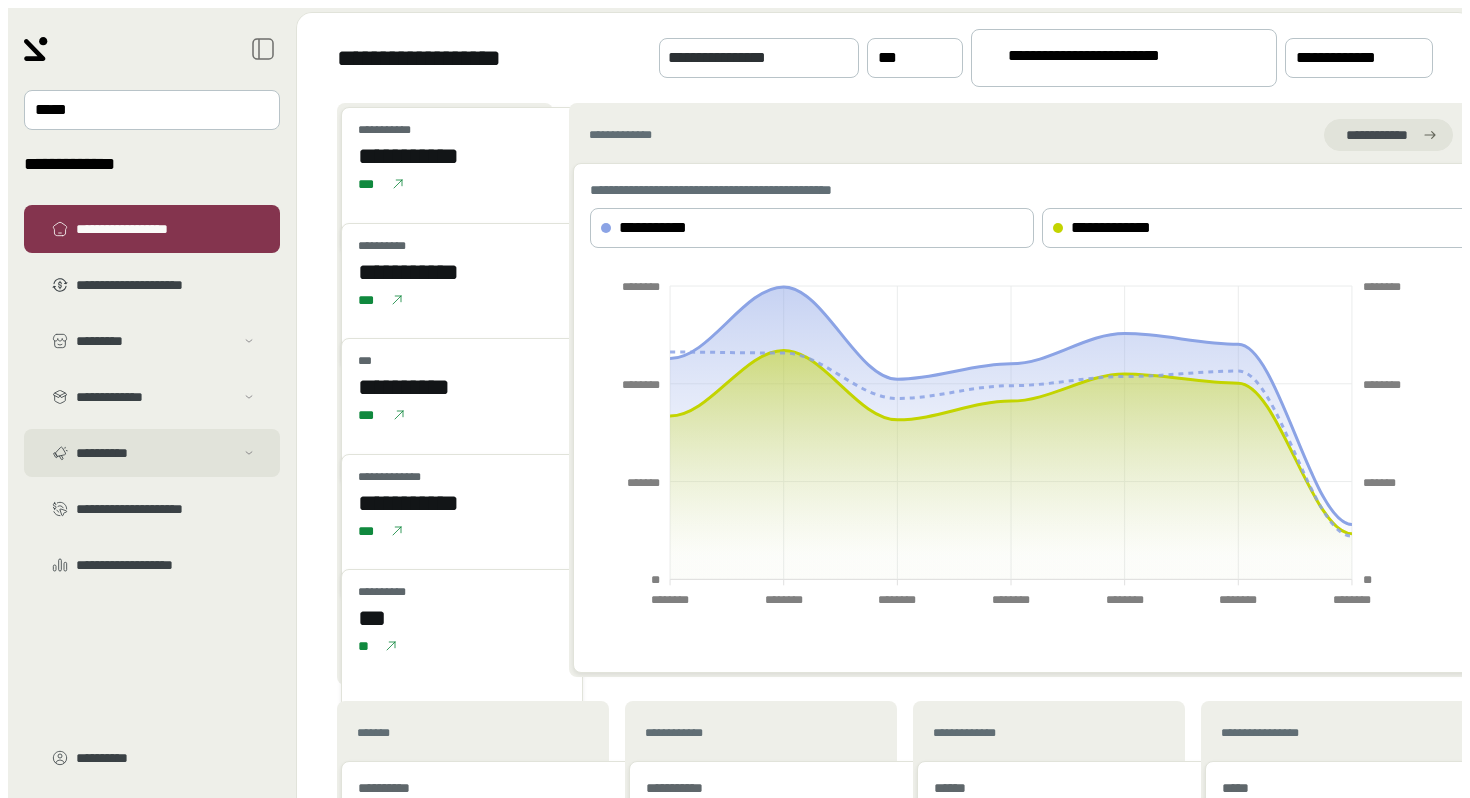 click on "**********" at bounding box center [152, 341] 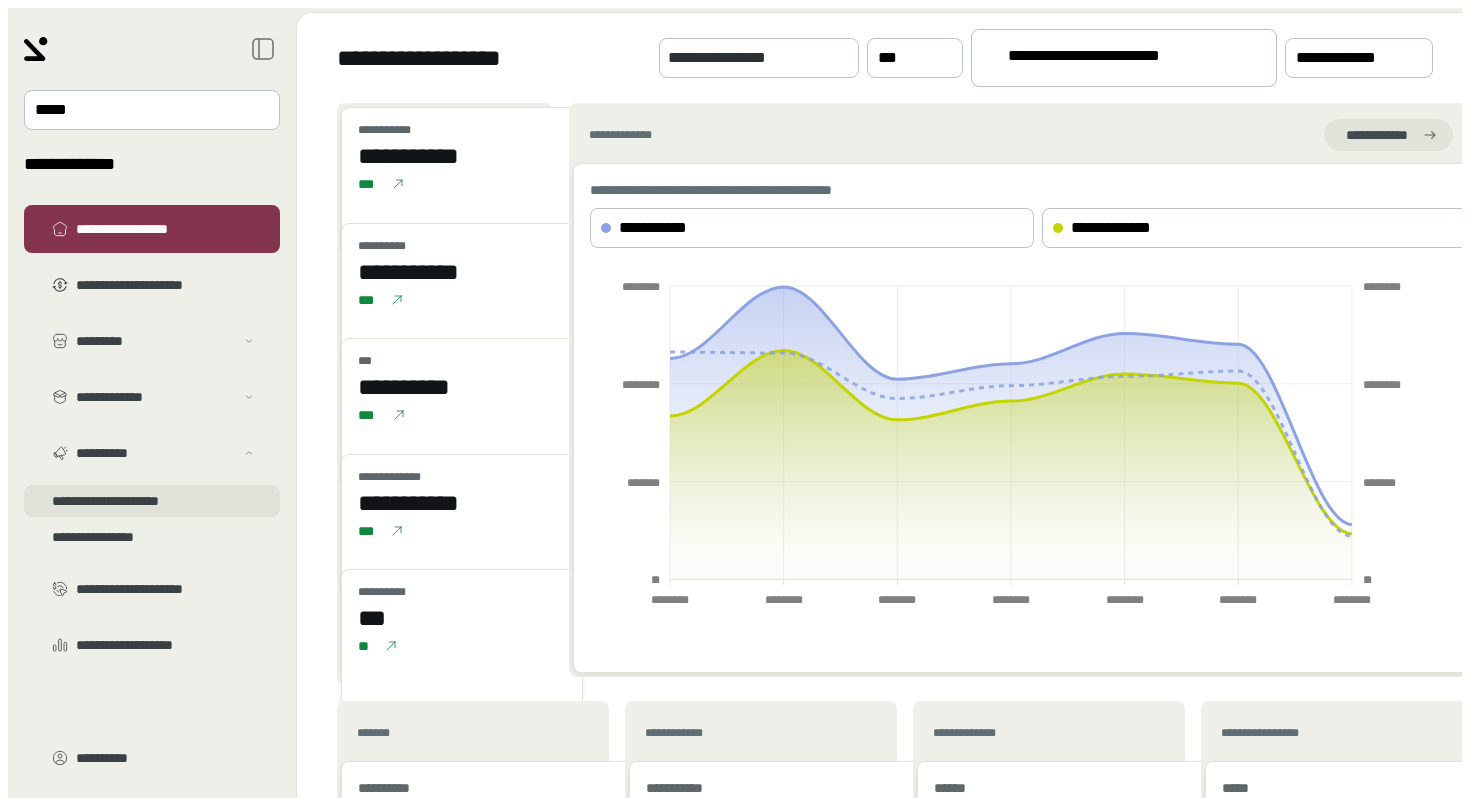 click on "**********" at bounding box center [152, 365] 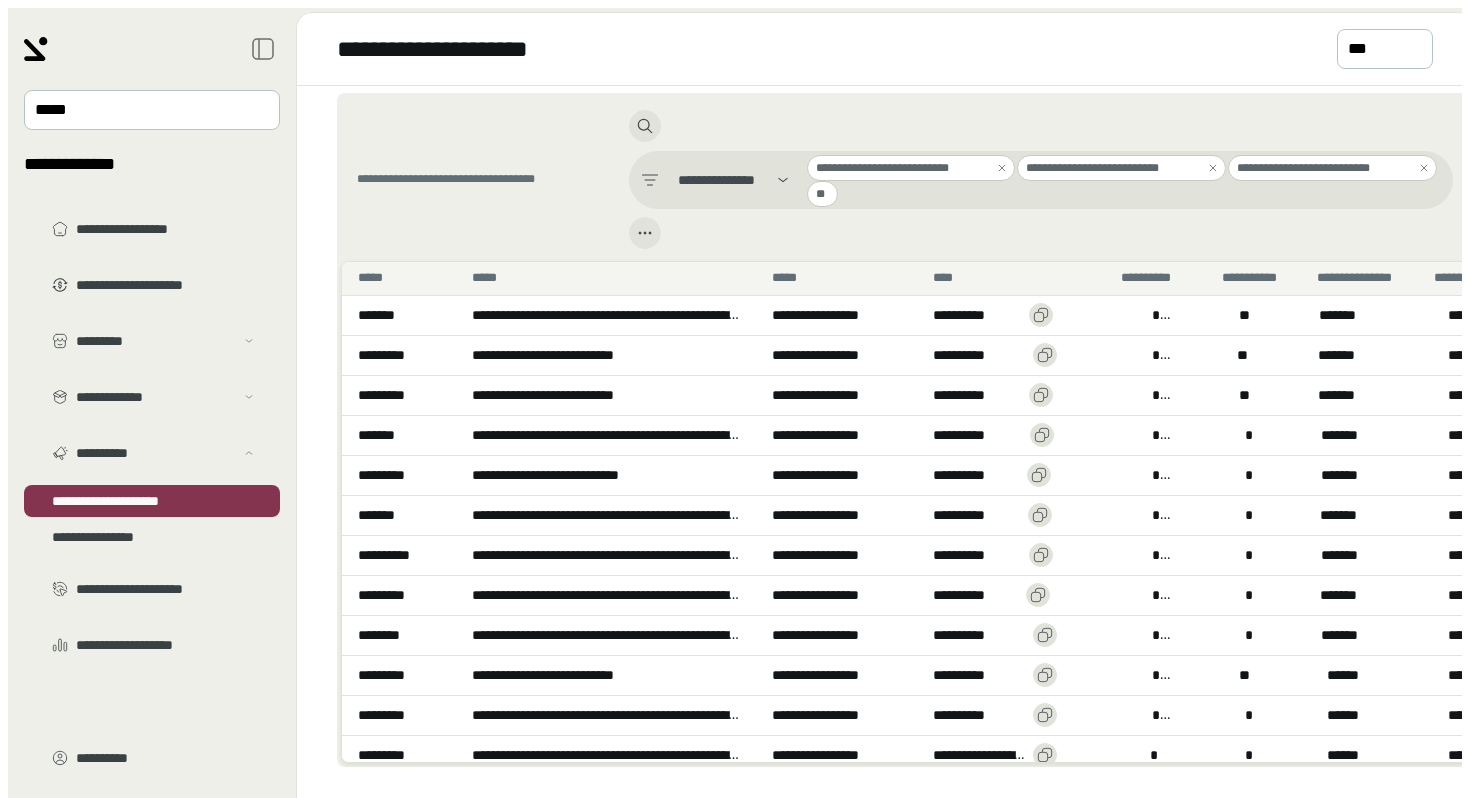 scroll, scrollTop: 1545, scrollLeft: 0, axis: vertical 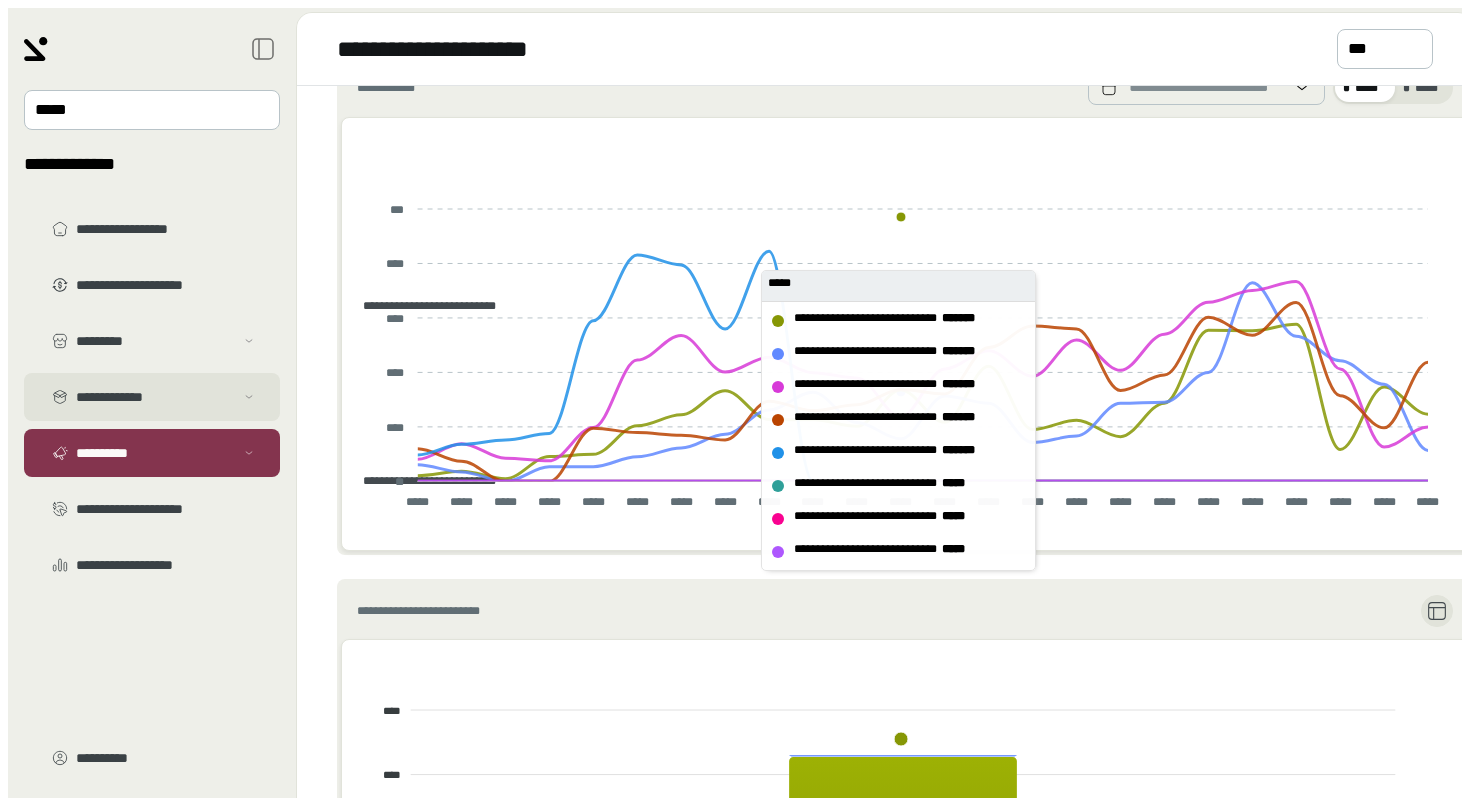 click on "**********" at bounding box center (155, 341) 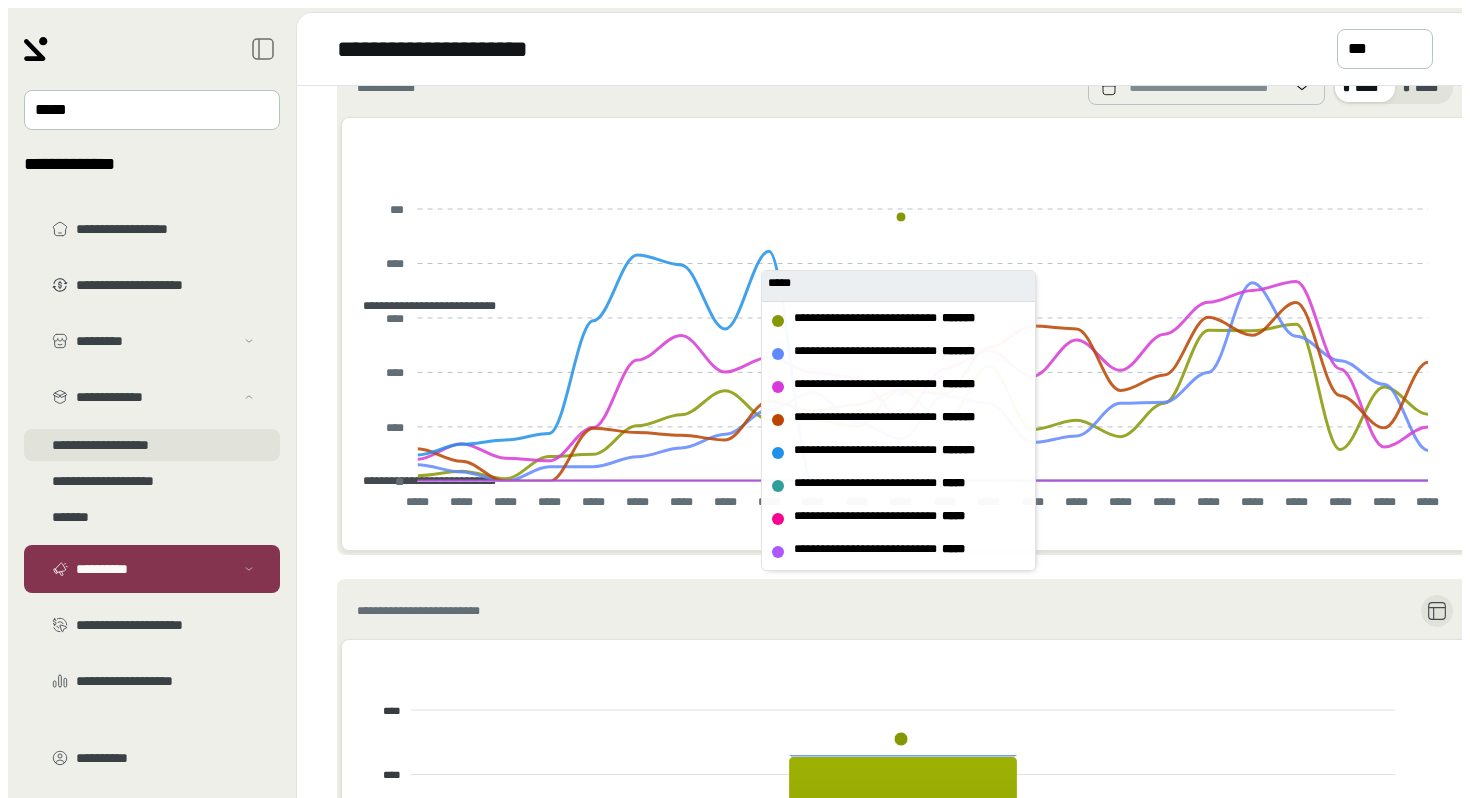 click on "**********" at bounding box center [152, 365] 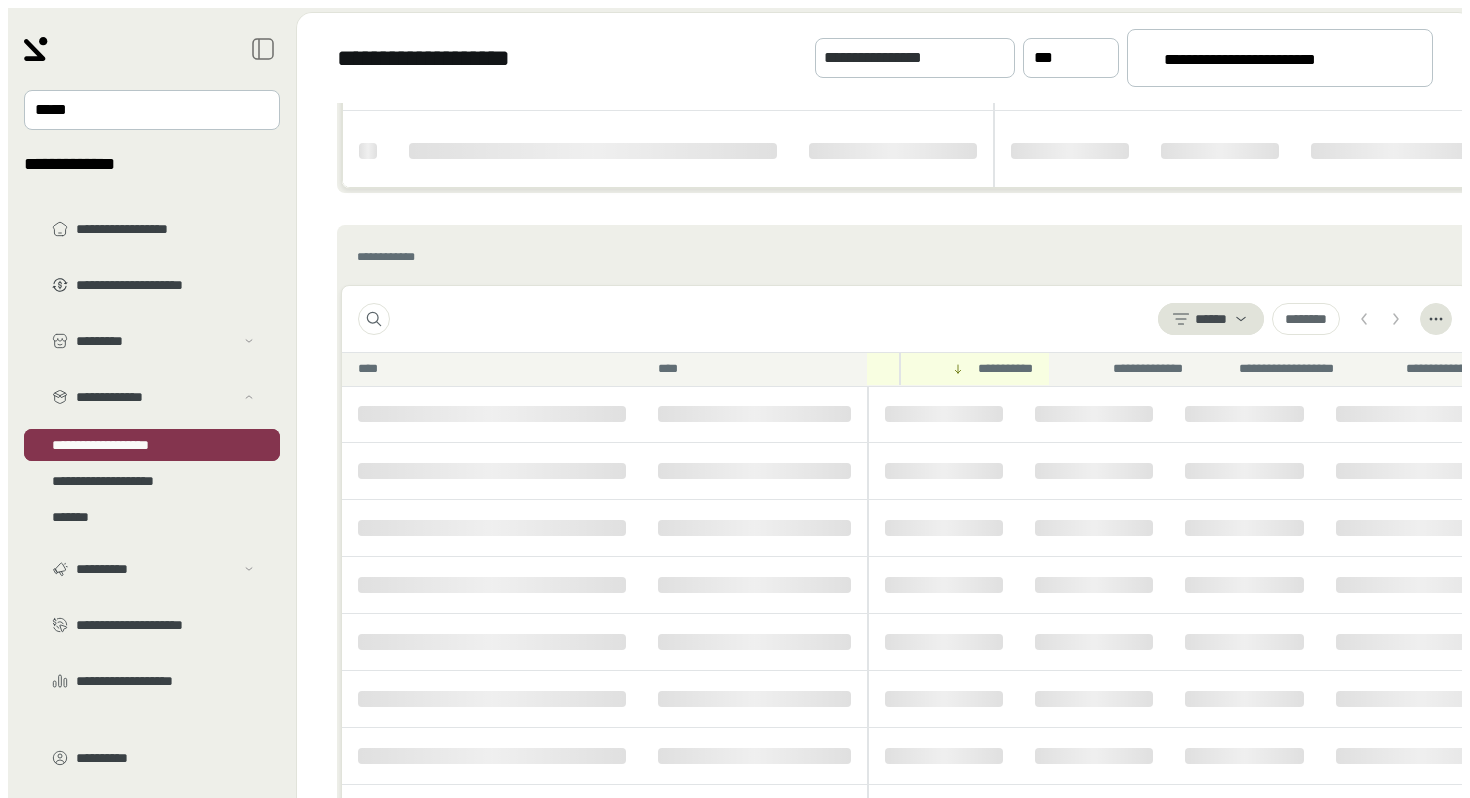 scroll, scrollTop: 0, scrollLeft: 0, axis: both 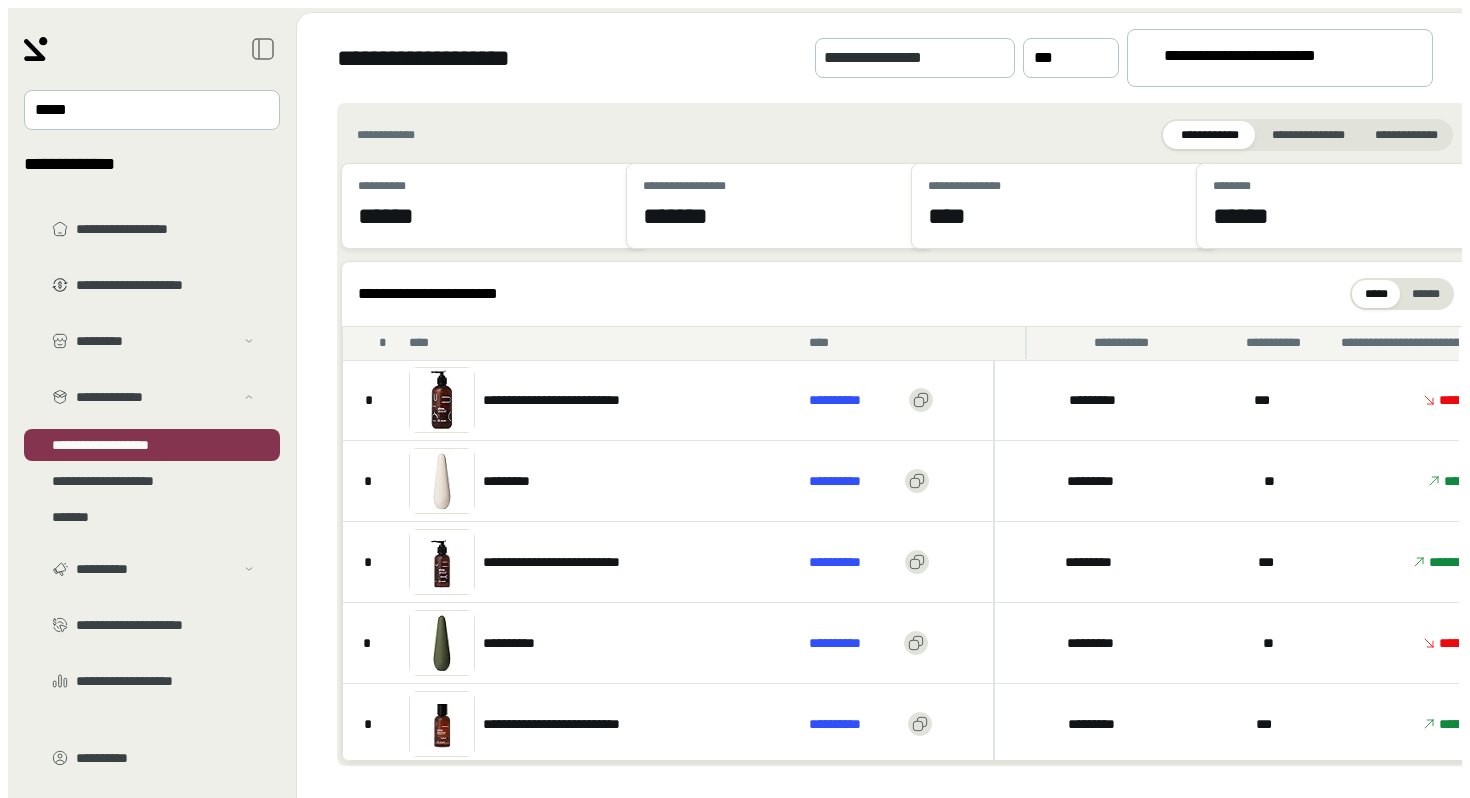 click on "**********" at bounding box center [1271, 59] 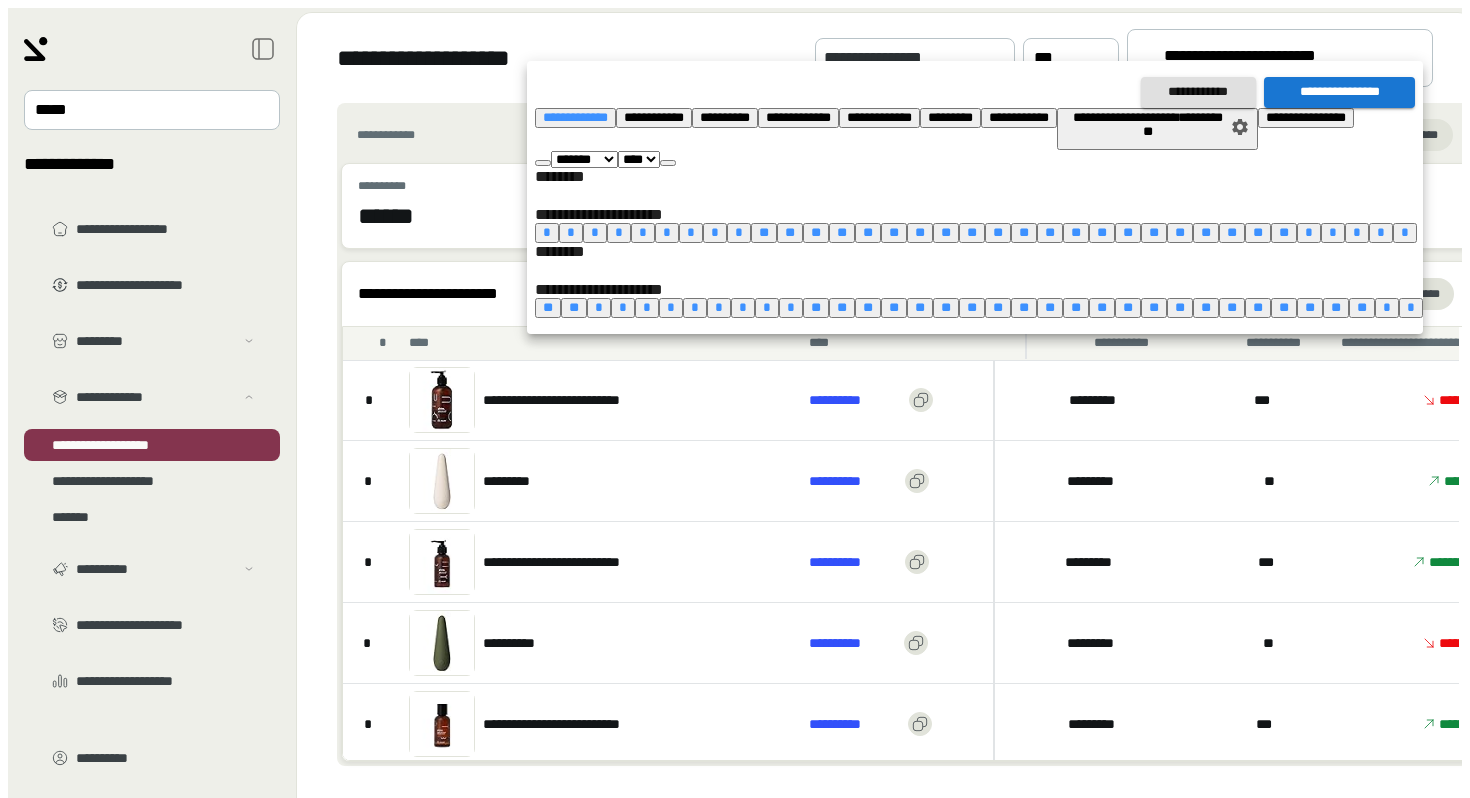 click on "*" at bounding box center [547, 232] 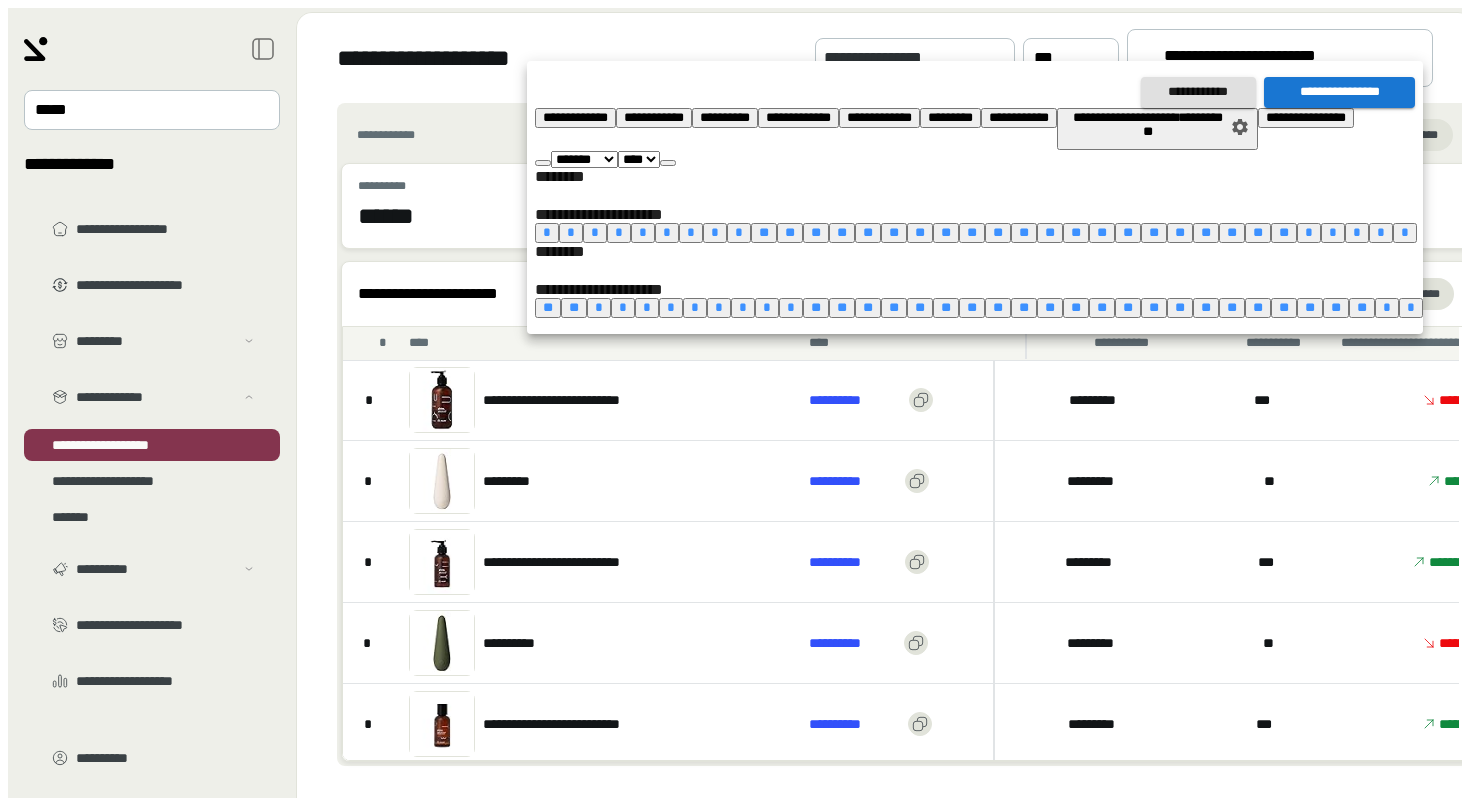 click on "**" at bounding box center (1284, 232) 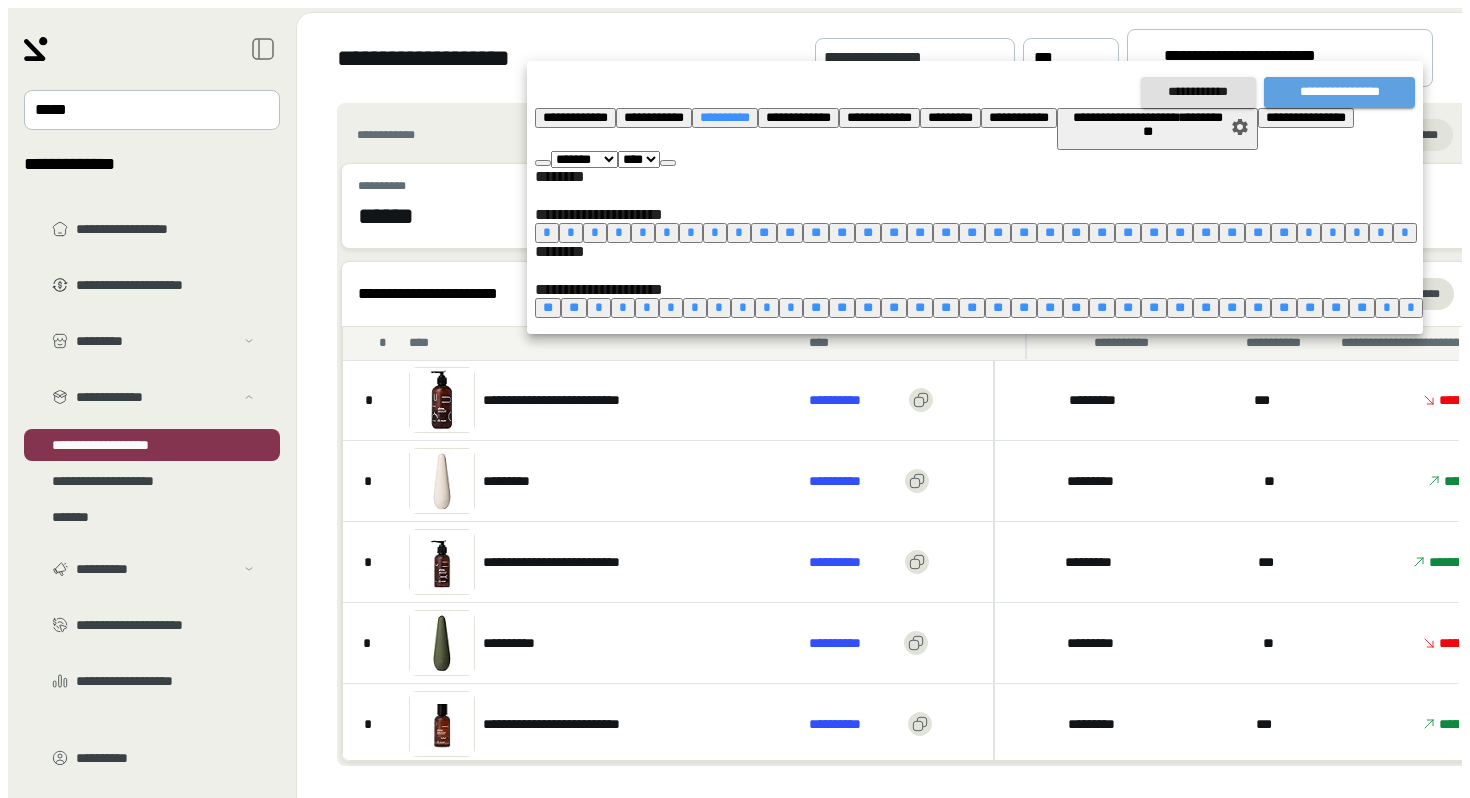 click on "**********" at bounding box center [1339, 92] 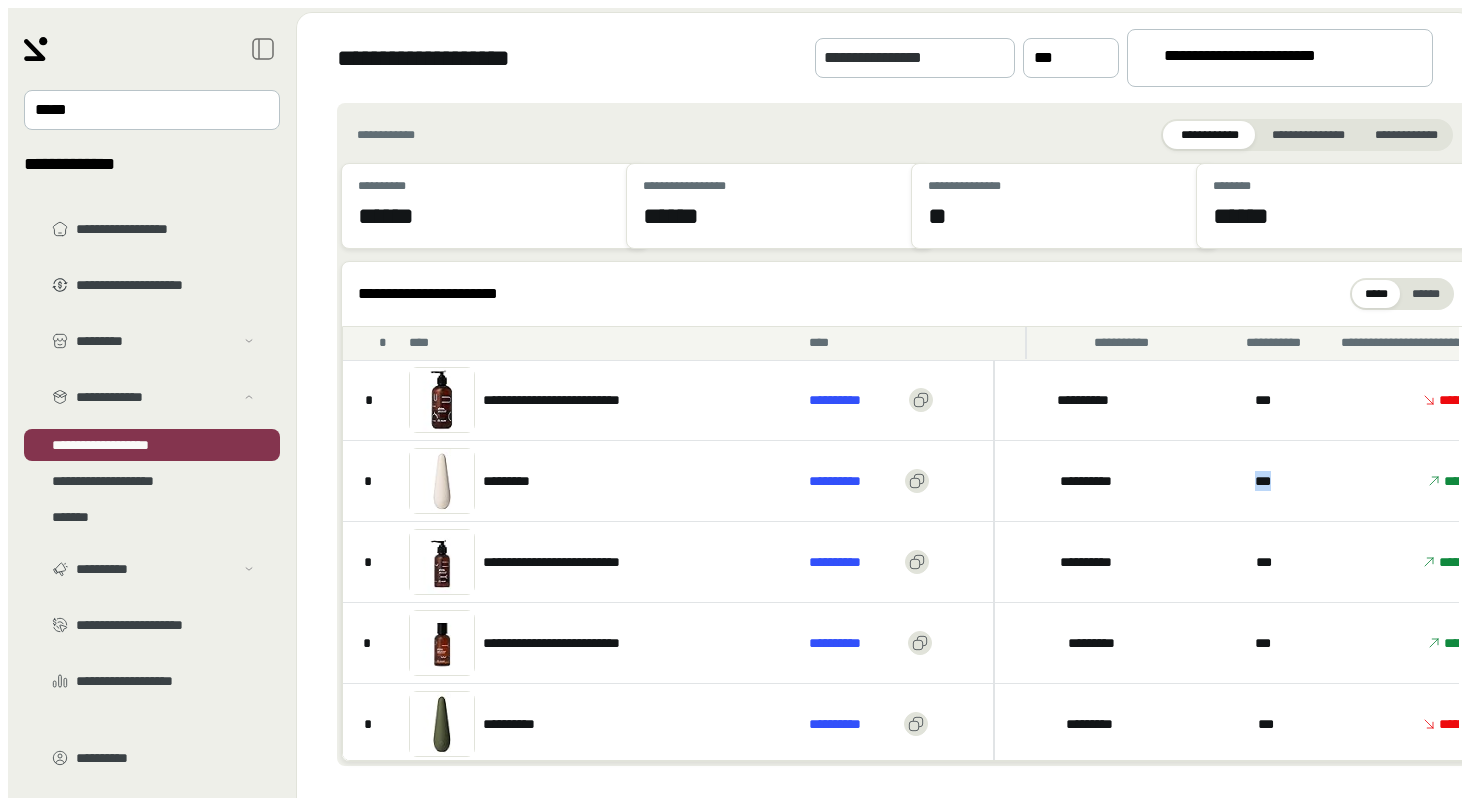 drag, startPoint x: 1214, startPoint y: 453, endPoint x: 1251, endPoint y: 454, distance: 37.01351 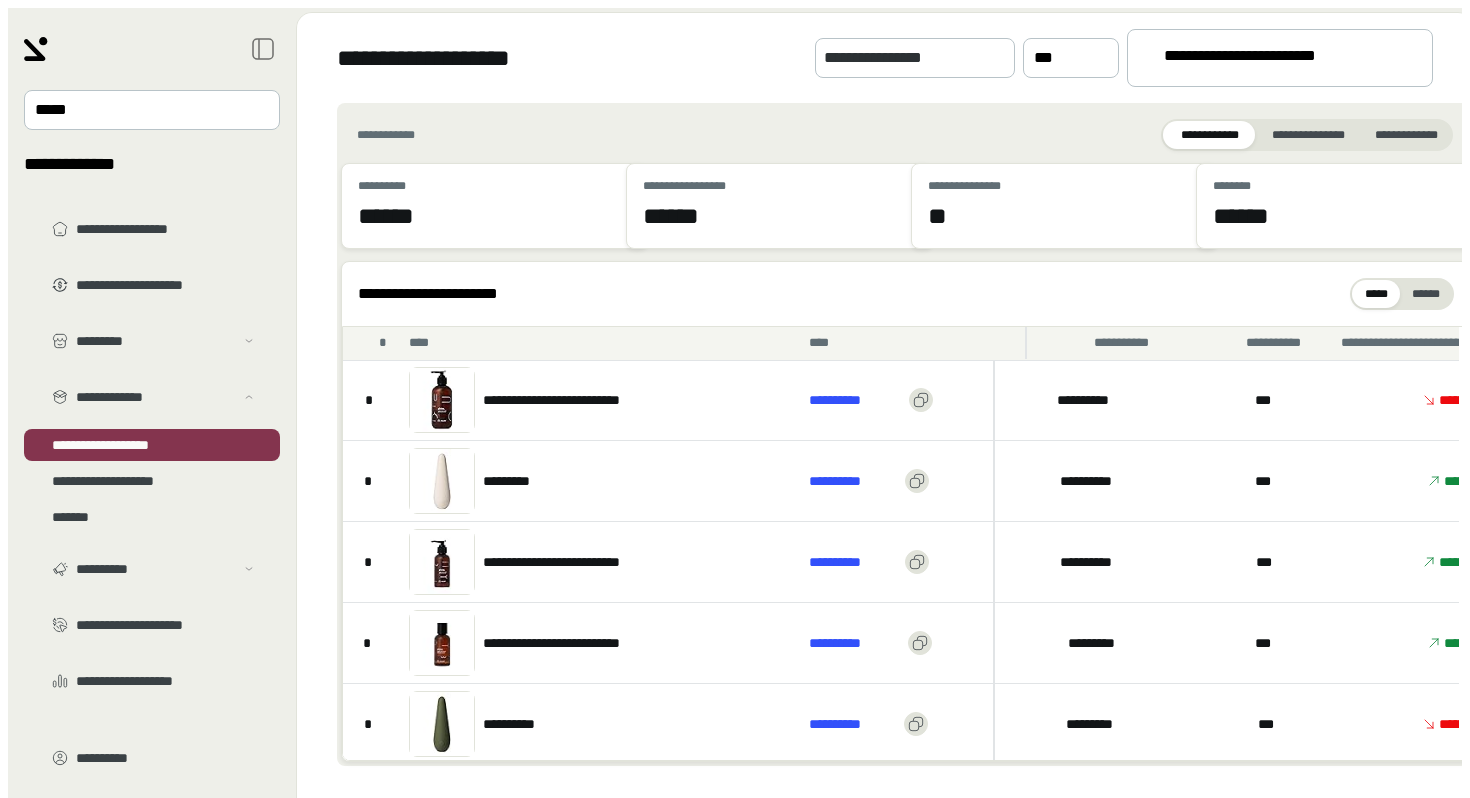 click on "**********" at bounding box center (1271, 59) 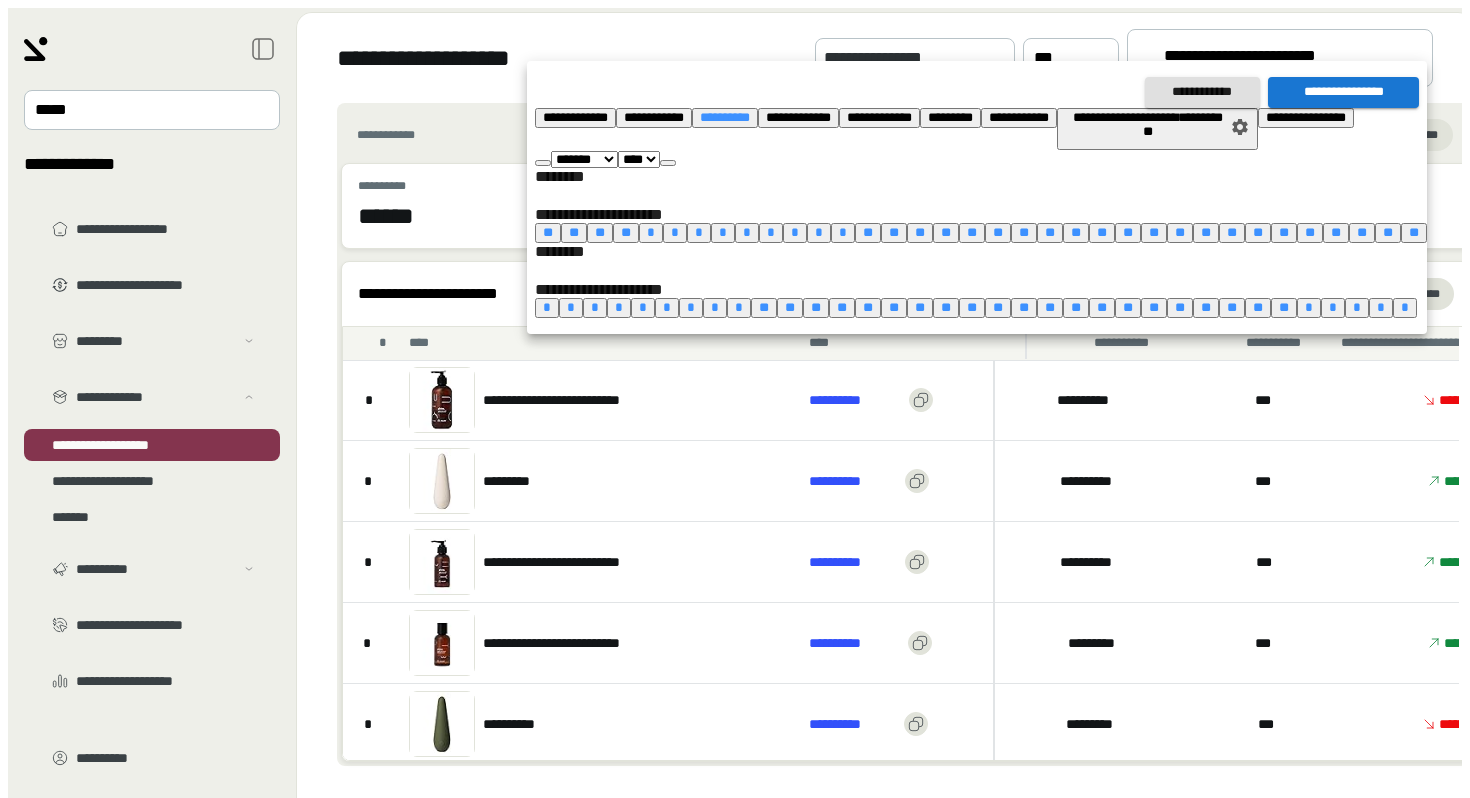 click on "*" at bounding box center [651, 232] 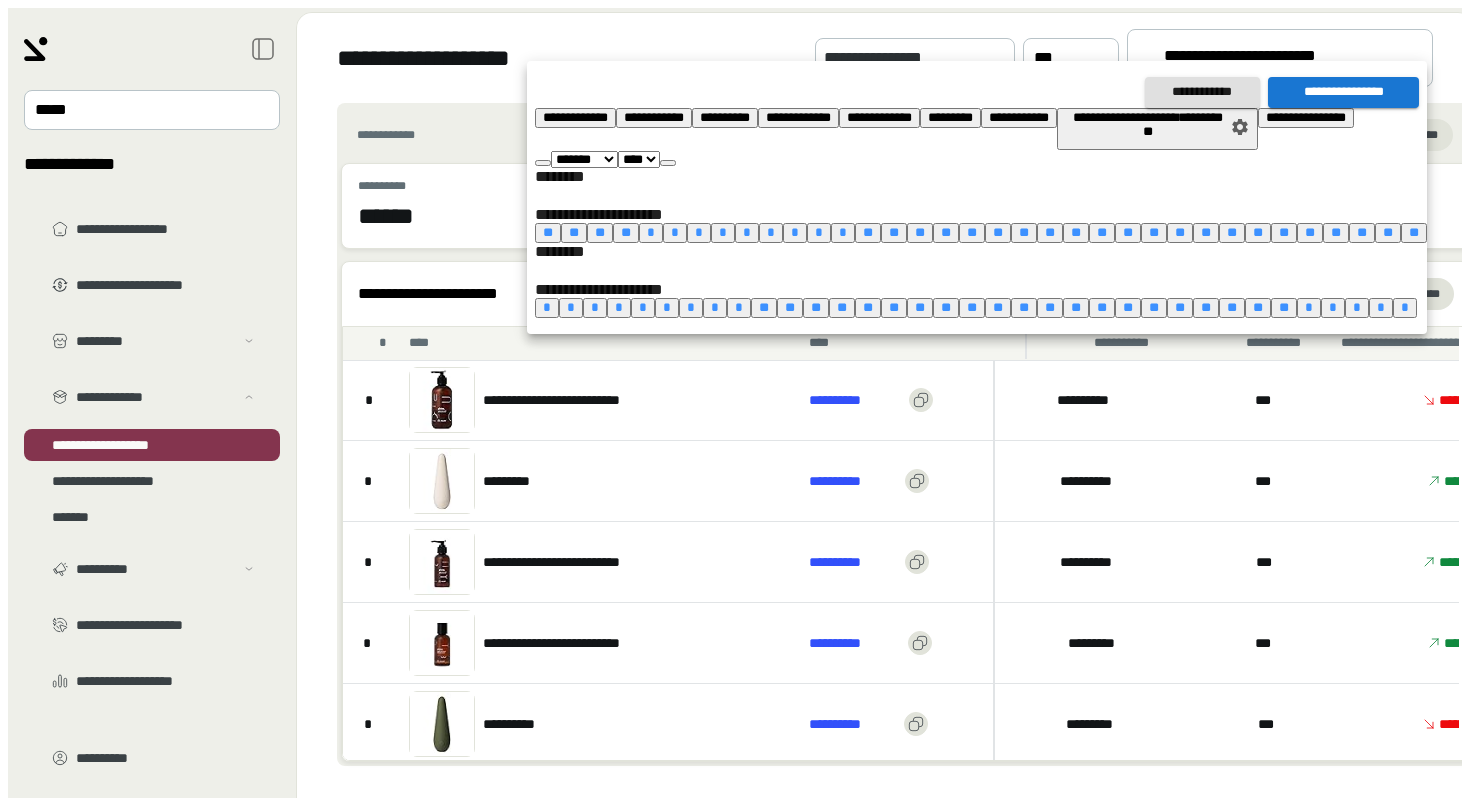 click on "**" at bounding box center (1414, 232) 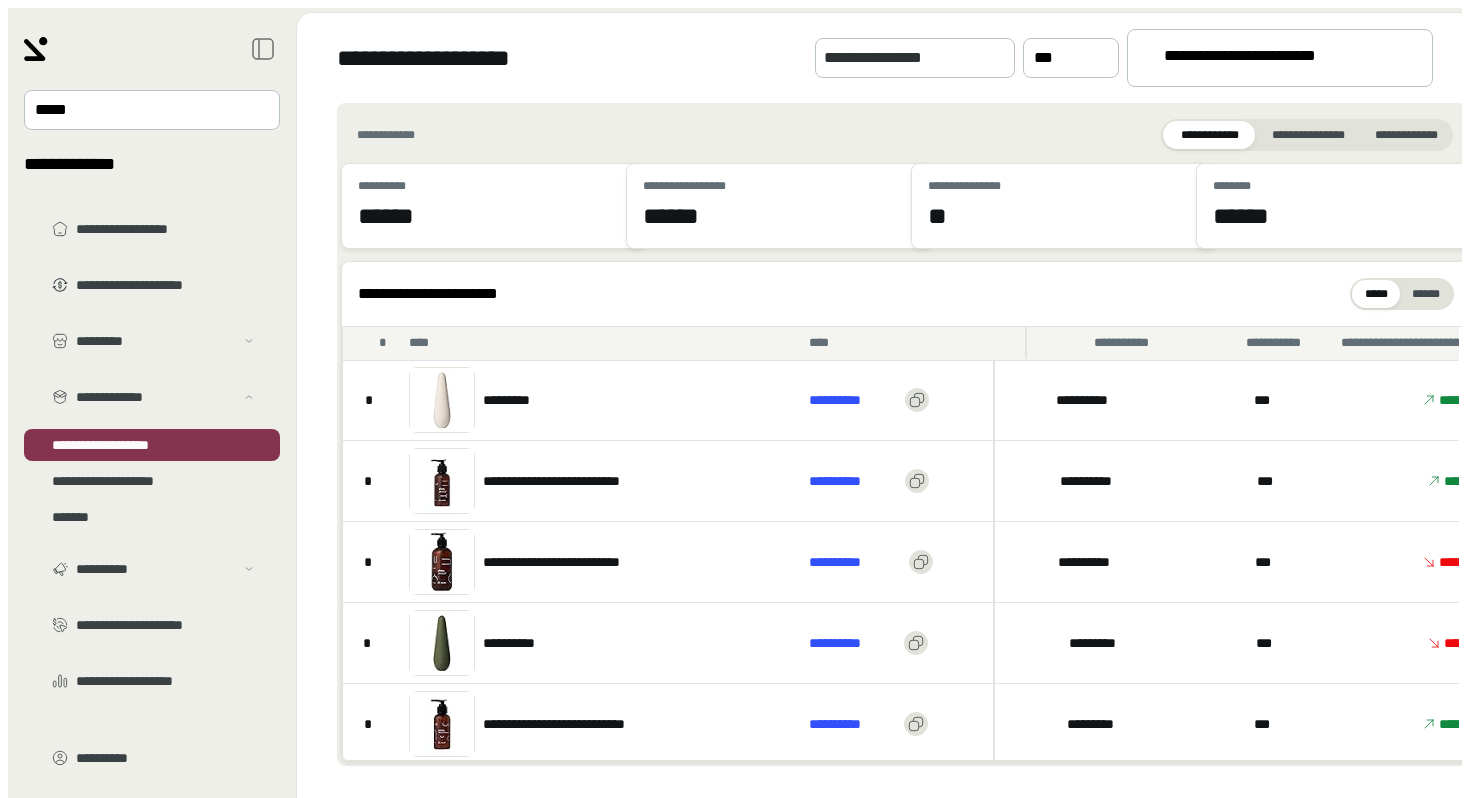 click on "**********" at bounding box center [1280, 58] 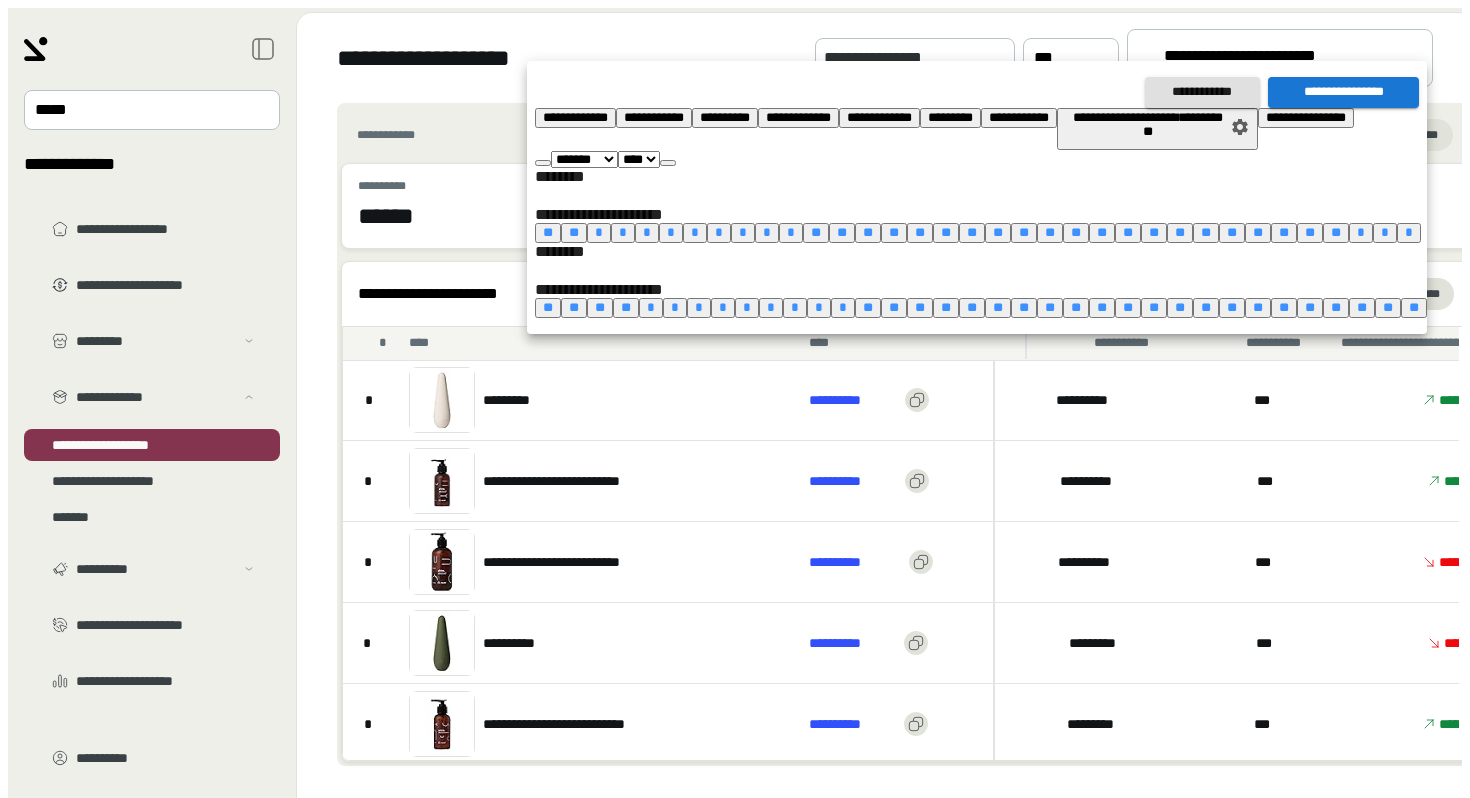 drag, startPoint x: 875, startPoint y: 249, endPoint x: 914, endPoint y: 388, distance: 144.36758 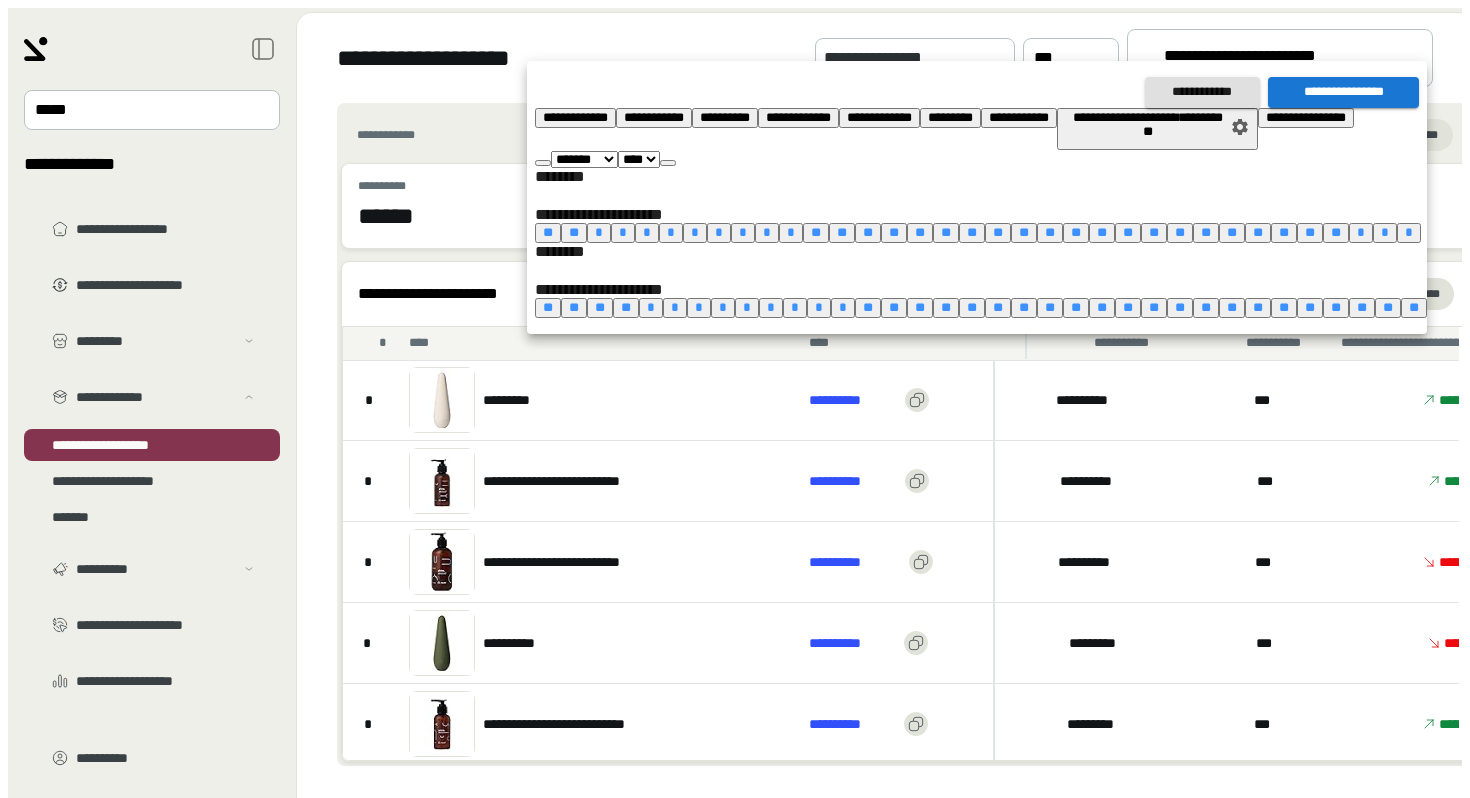 click on "**" at bounding box center [1336, 232] 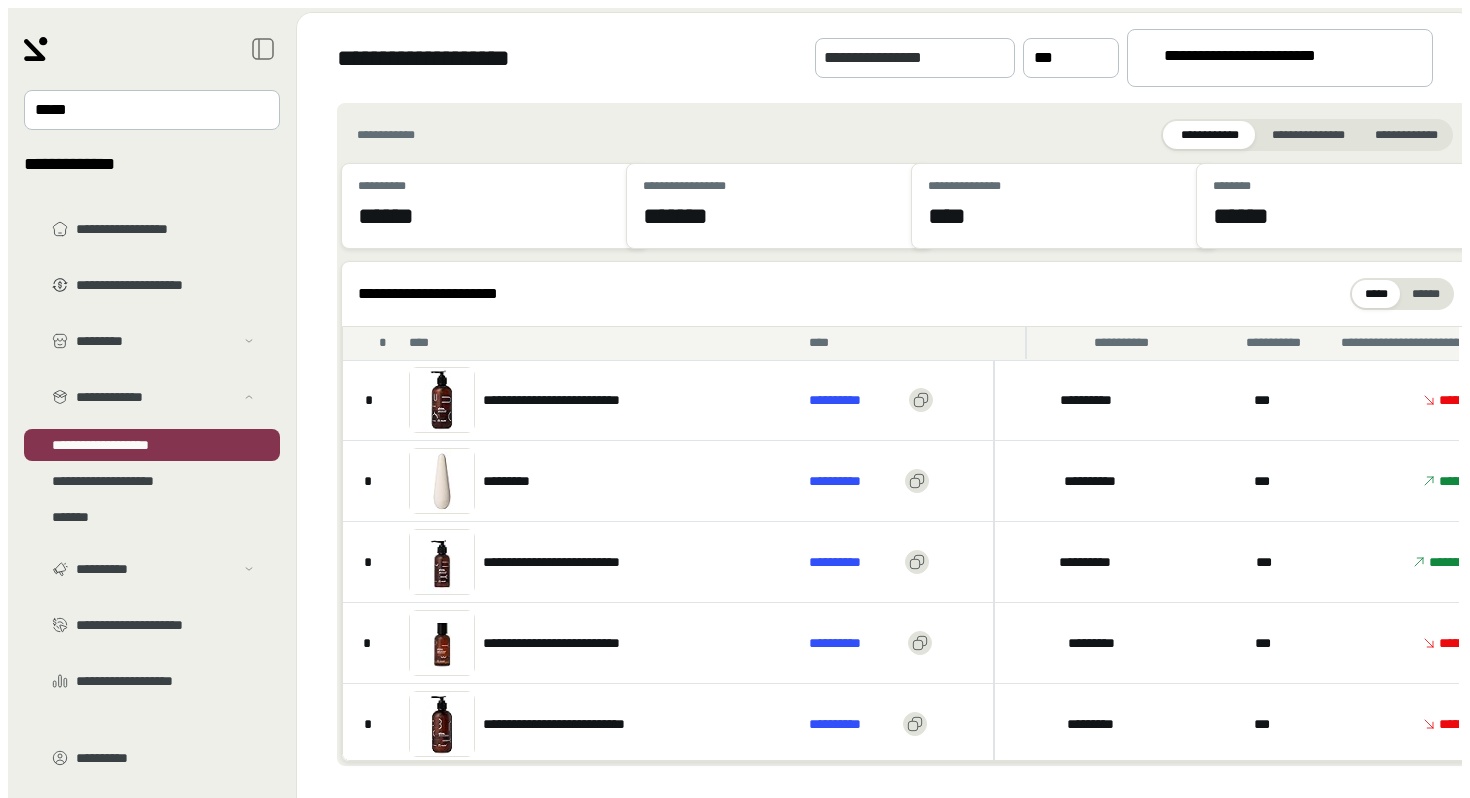 click on "**********" at bounding box center [1271, 59] 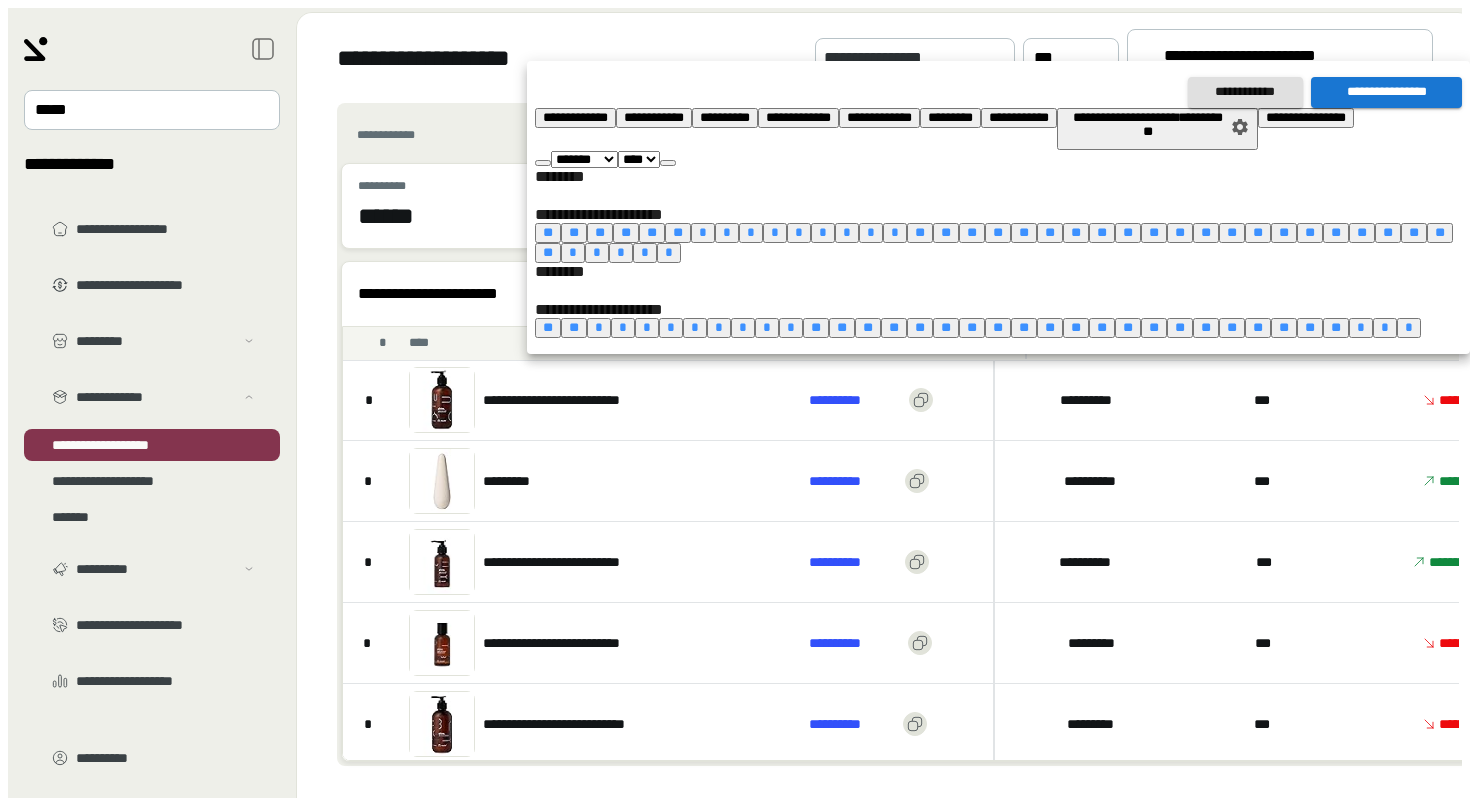 click on "*" at bounding box center [703, 232] 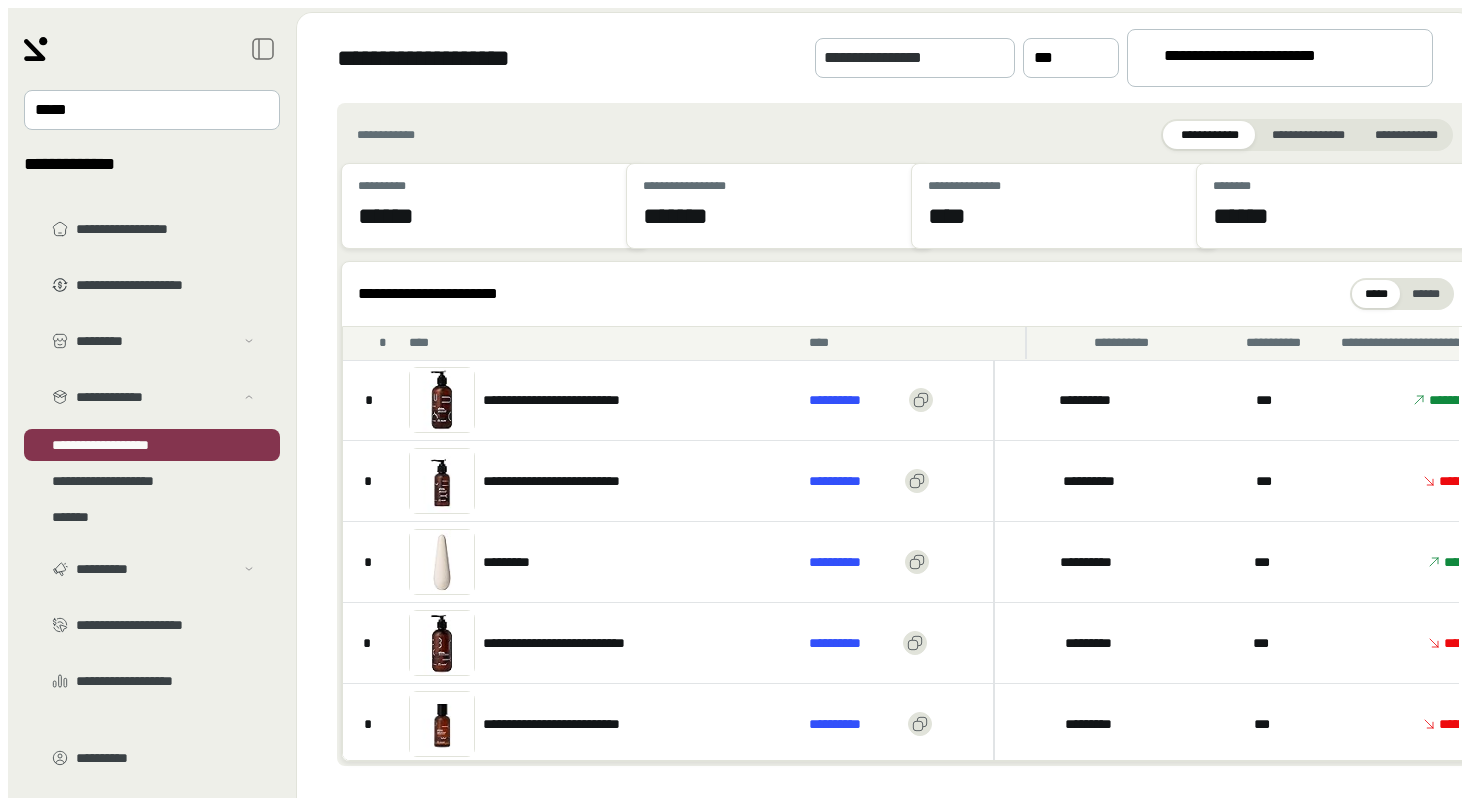 click on "**********" at bounding box center (1271, 59) 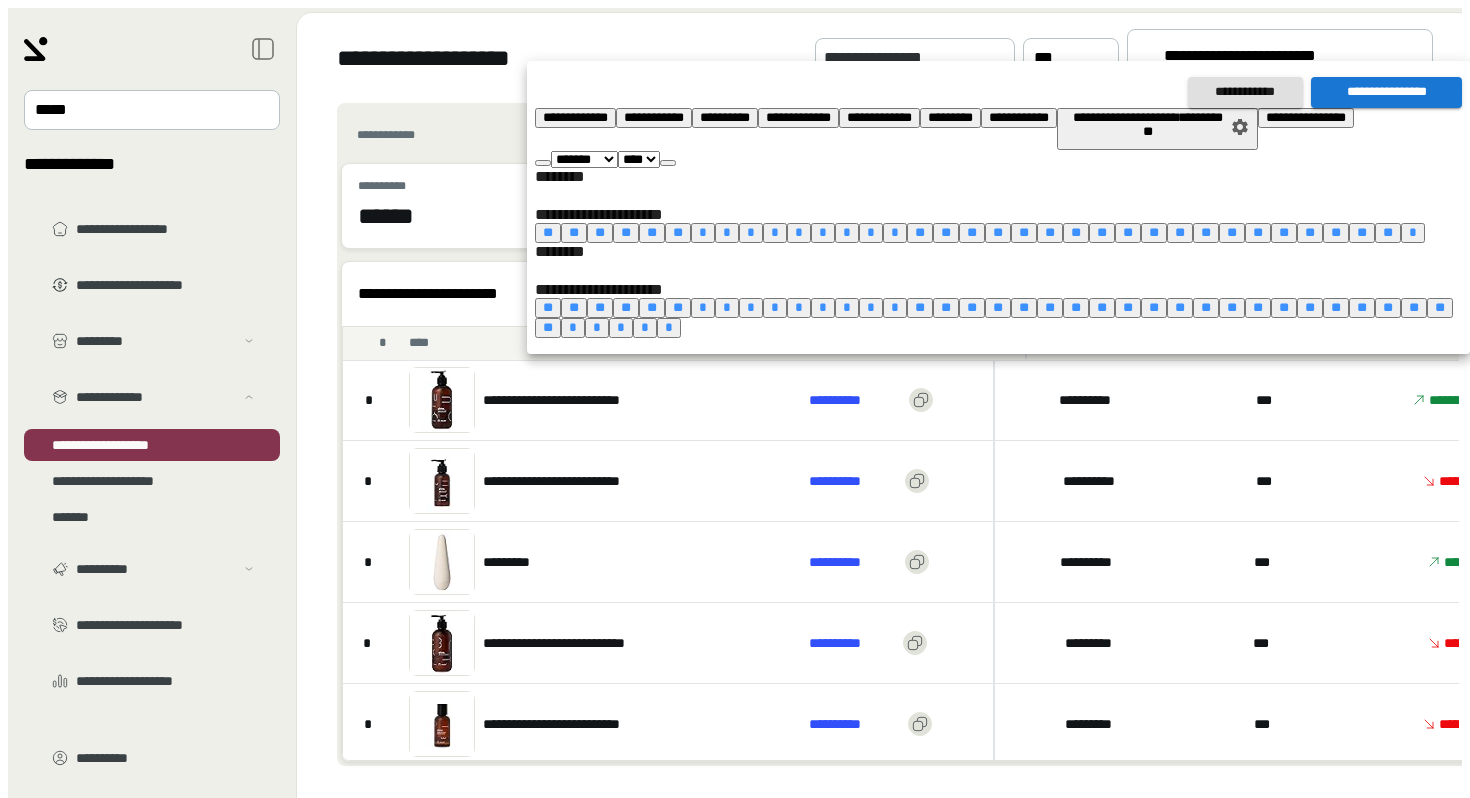 drag, startPoint x: 1052, startPoint y: 245, endPoint x: 1012, endPoint y: 321, distance: 85.883644 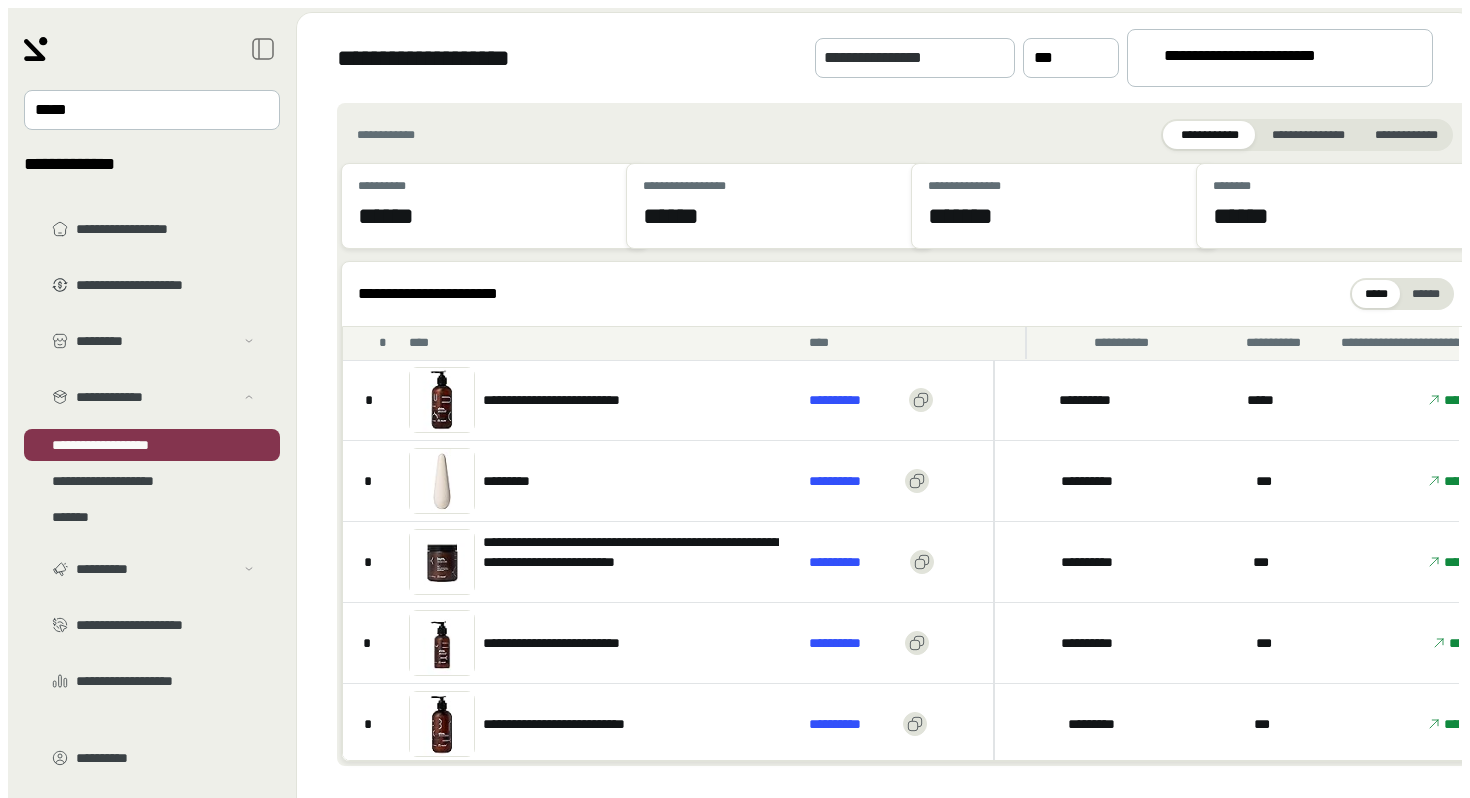 click on "**********" at bounding box center (1271, 59) 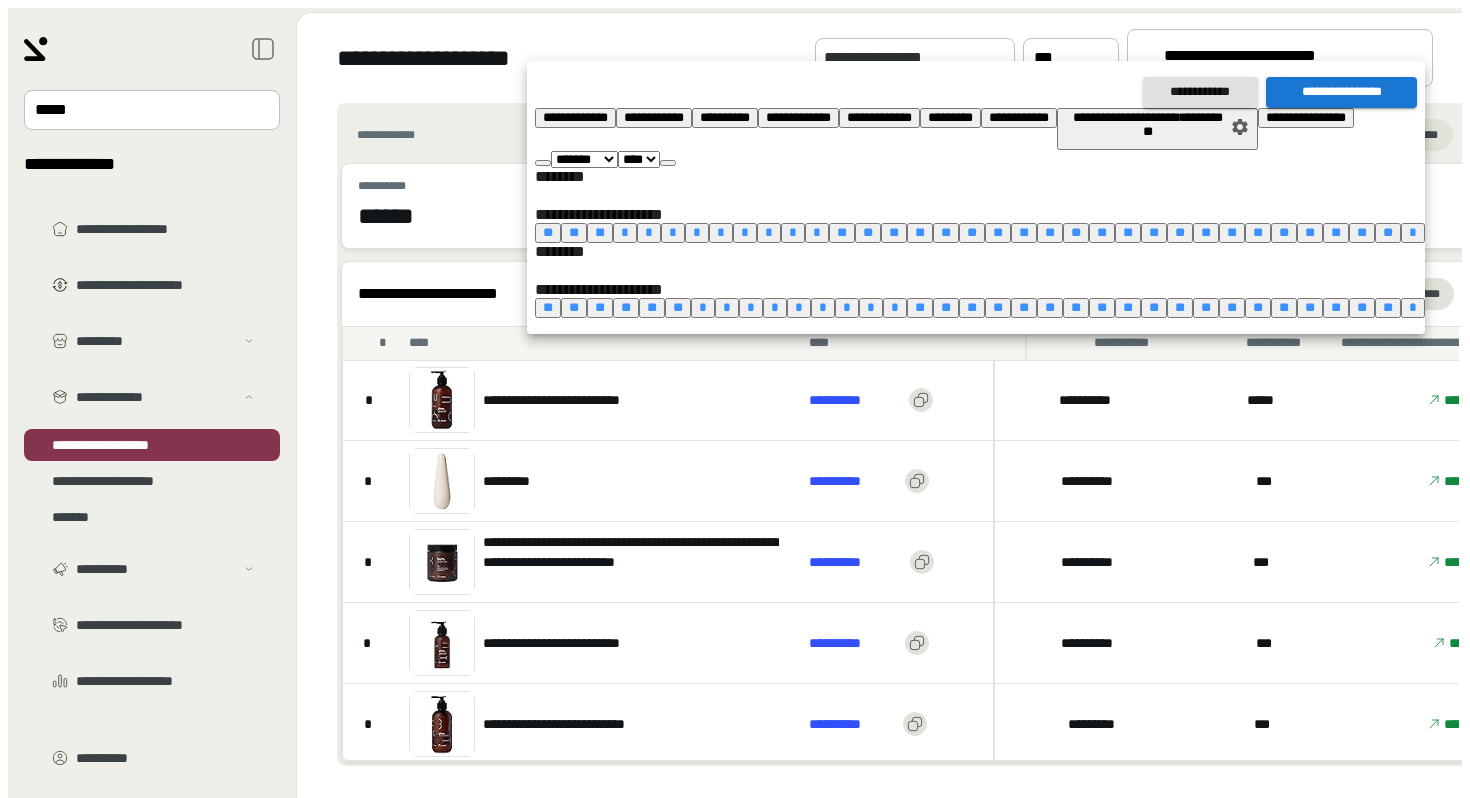 drag, startPoint x: 930, startPoint y: 250, endPoint x: 987, endPoint y: 395, distance: 155.80116 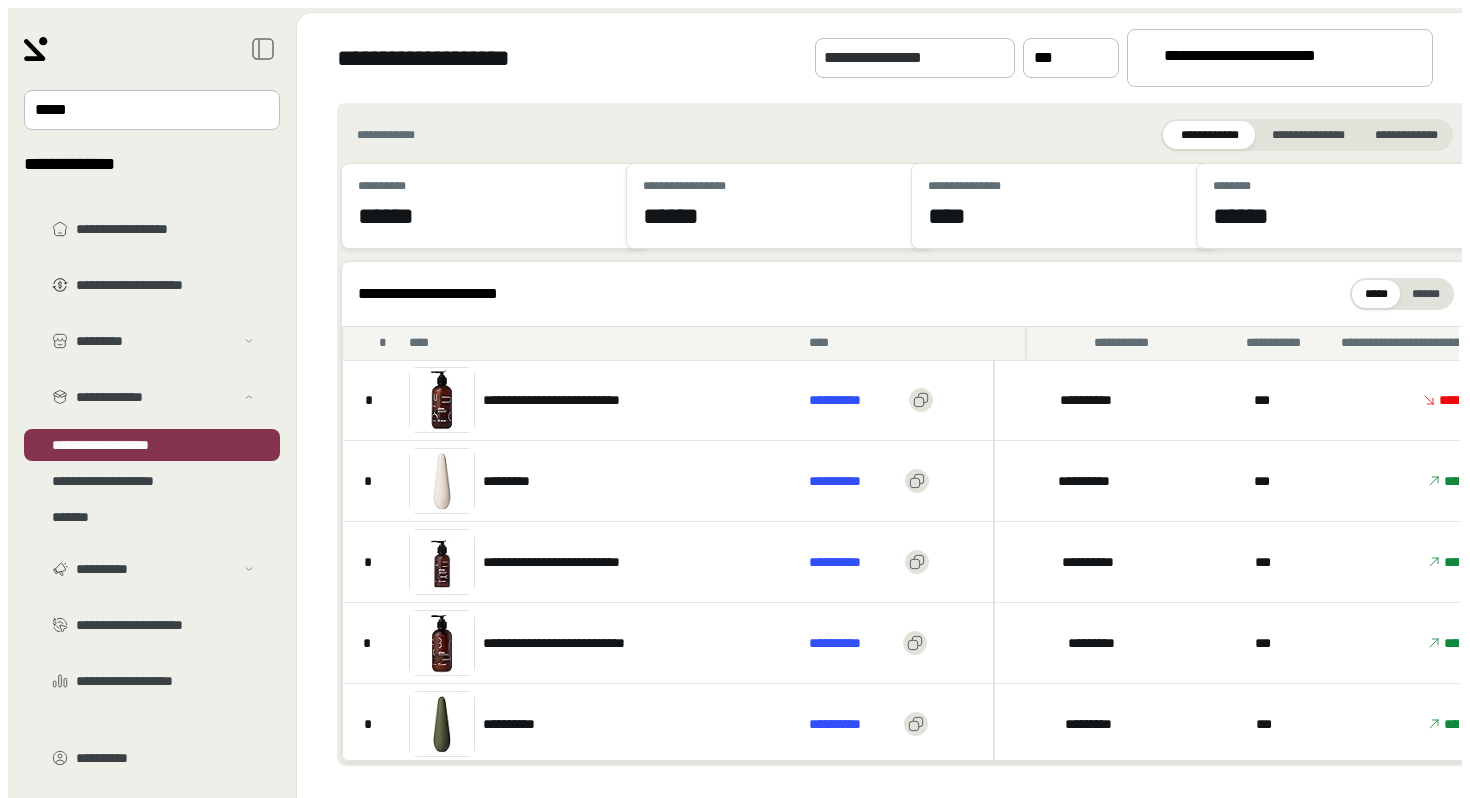 click on "**********" at bounding box center [1271, 59] 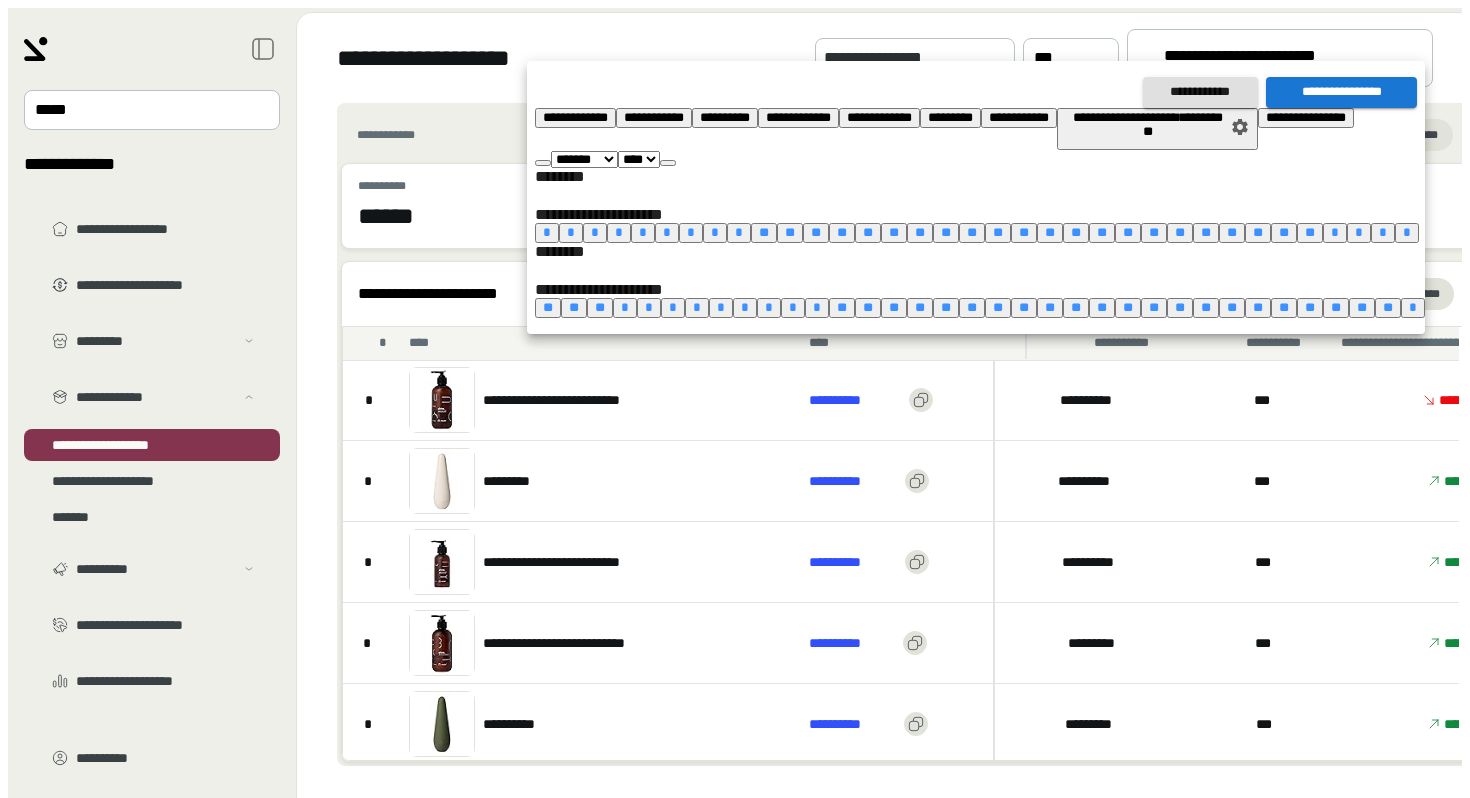click at bounding box center [668, 163] 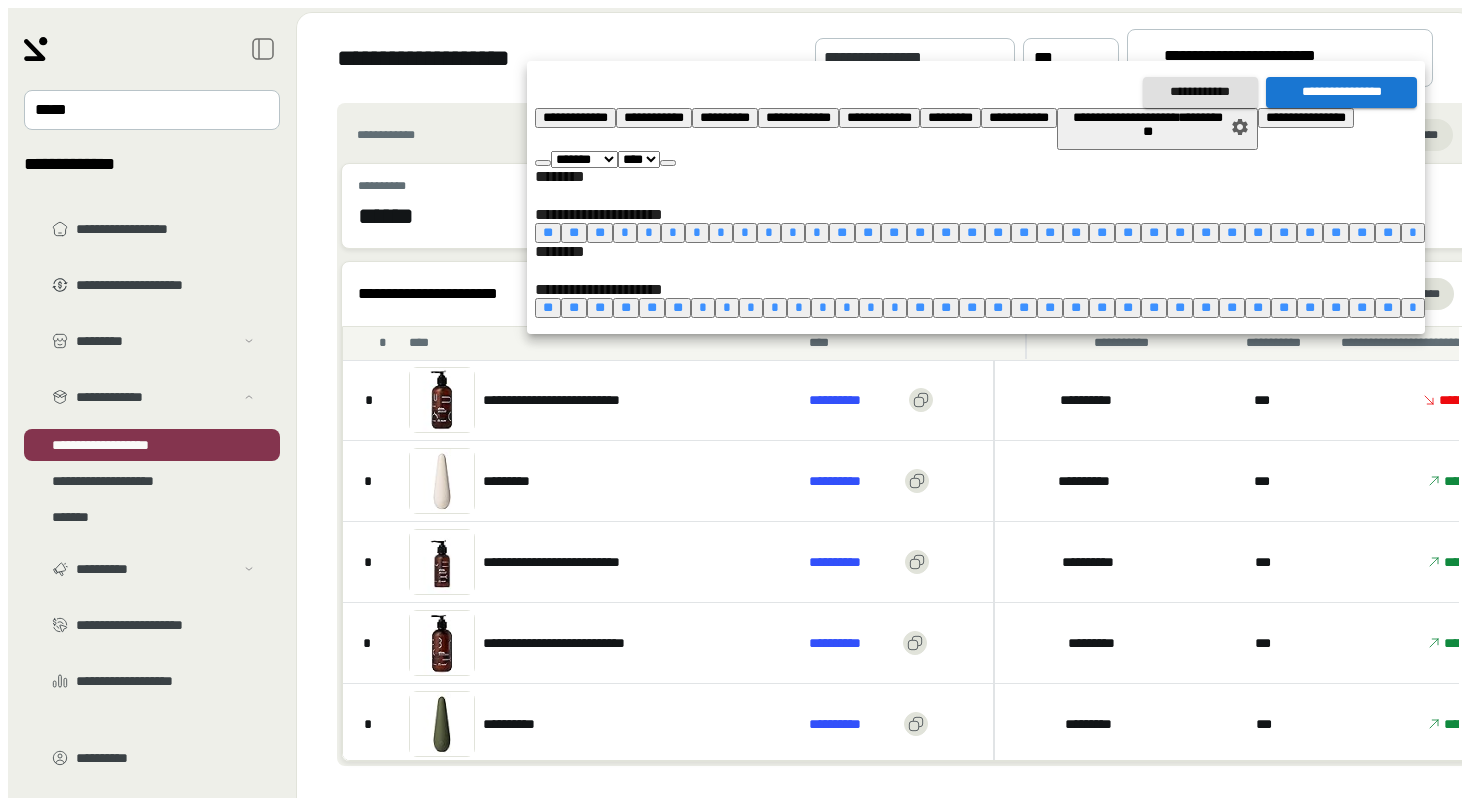 click at bounding box center [668, 163] 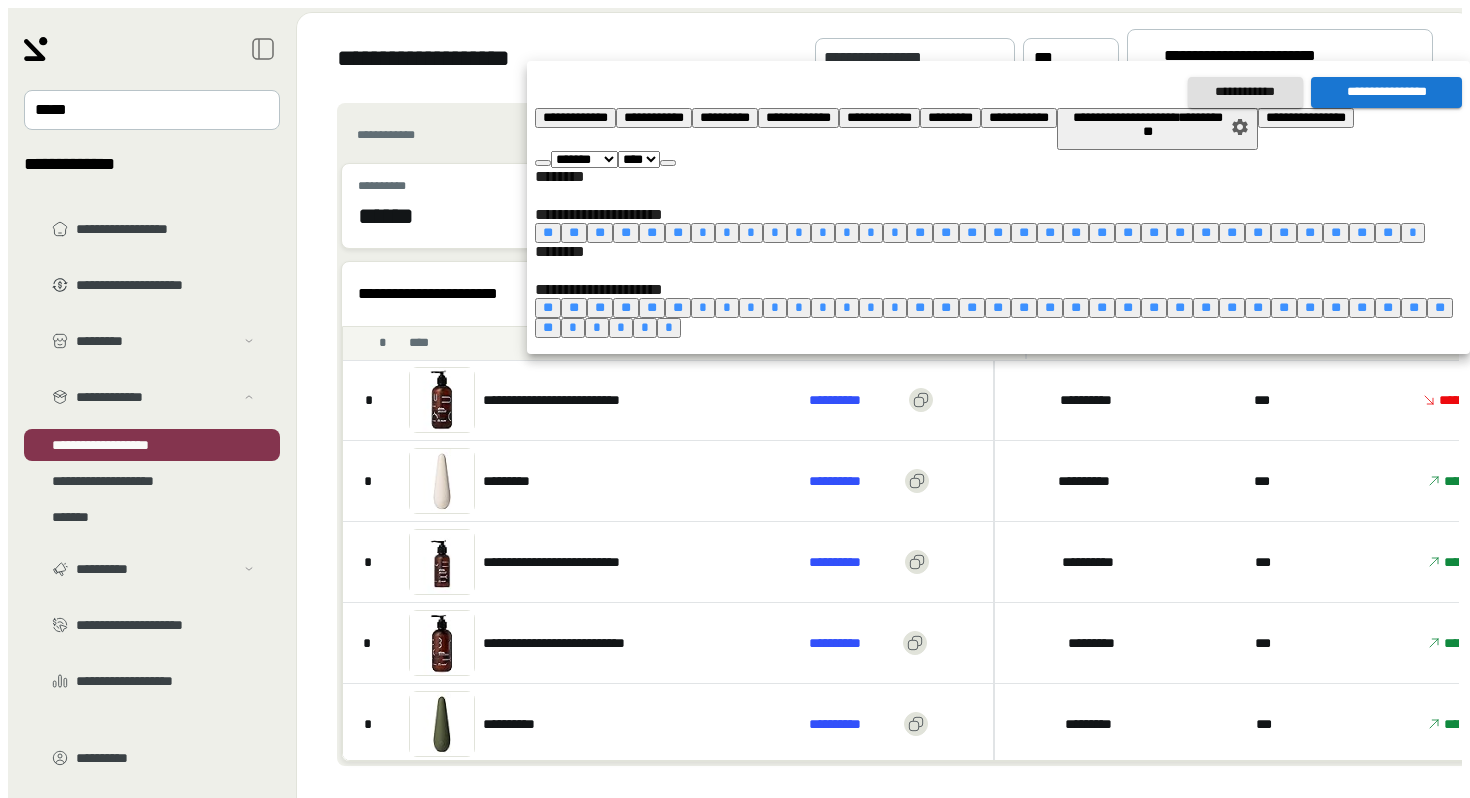 click at bounding box center [668, 163] 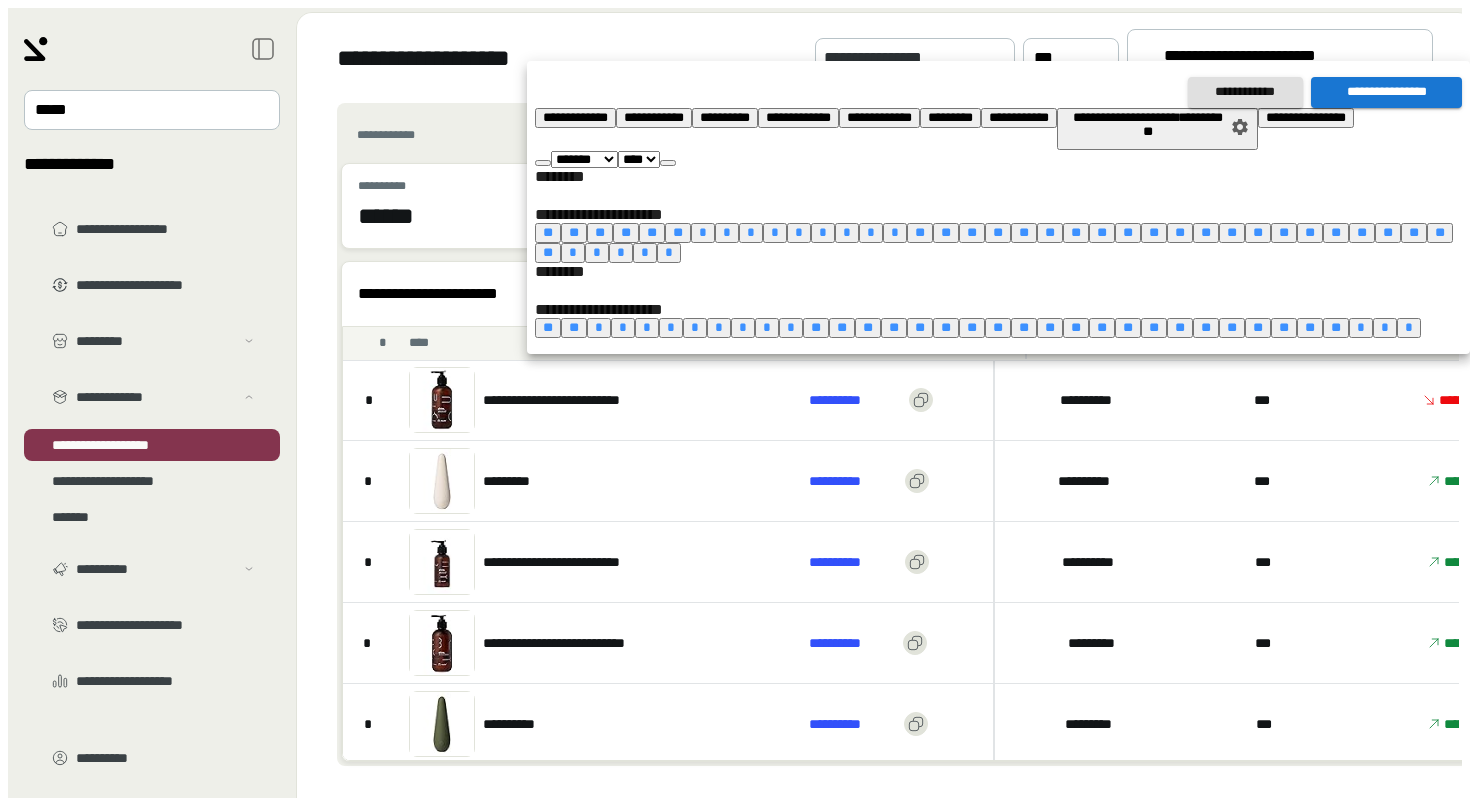 click at bounding box center [668, 163] 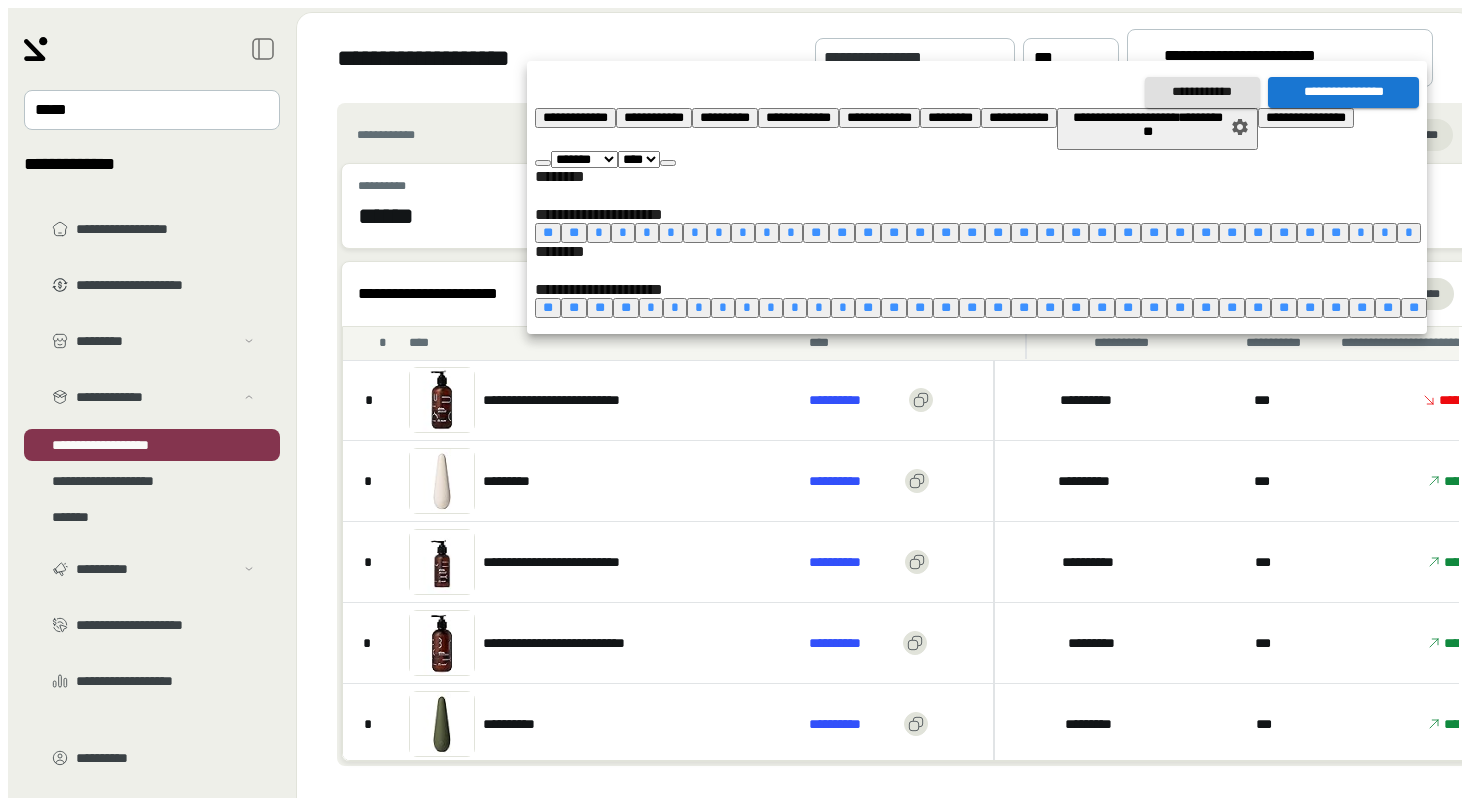 click at bounding box center [668, 163] 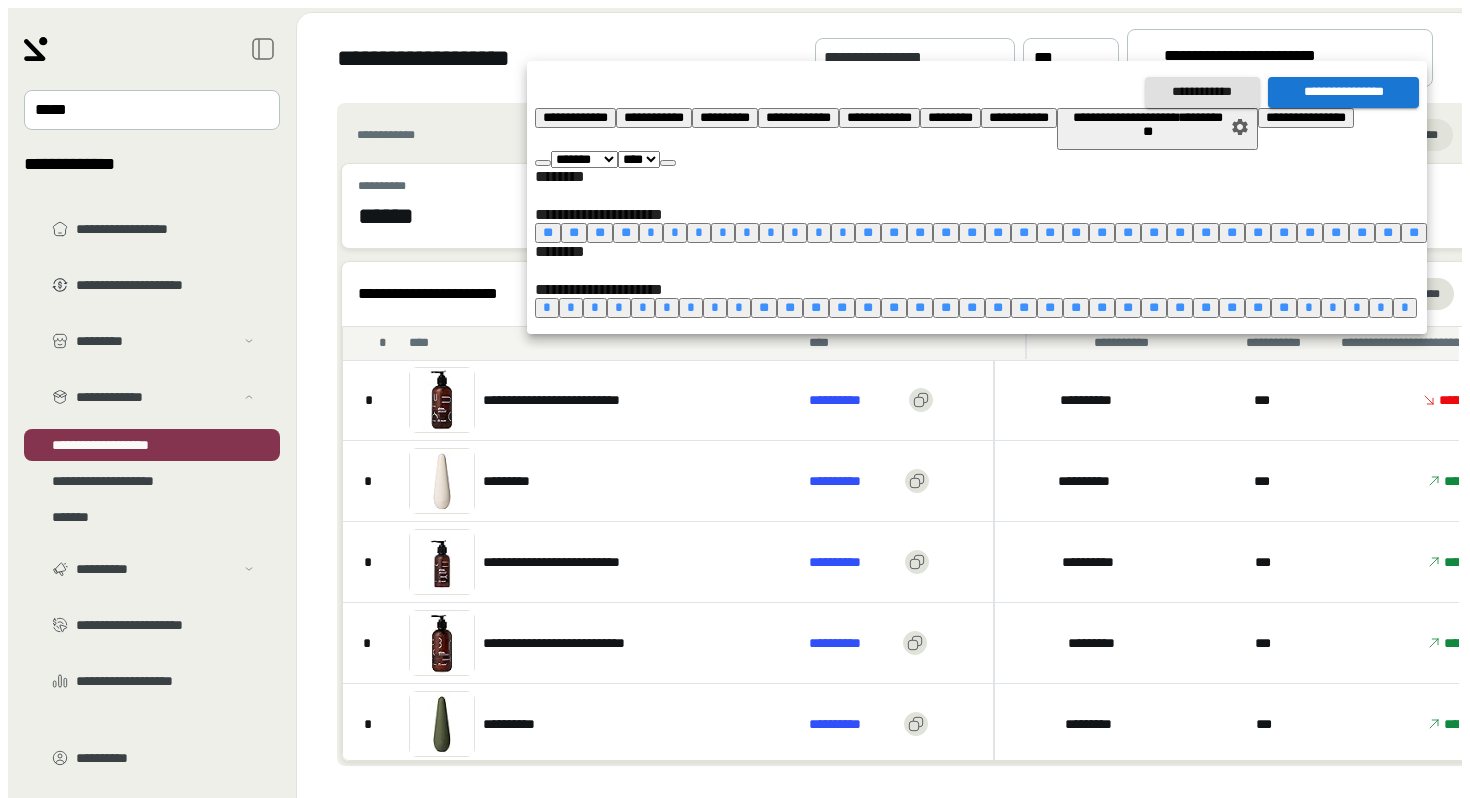 click at bounding box center (668, 163) 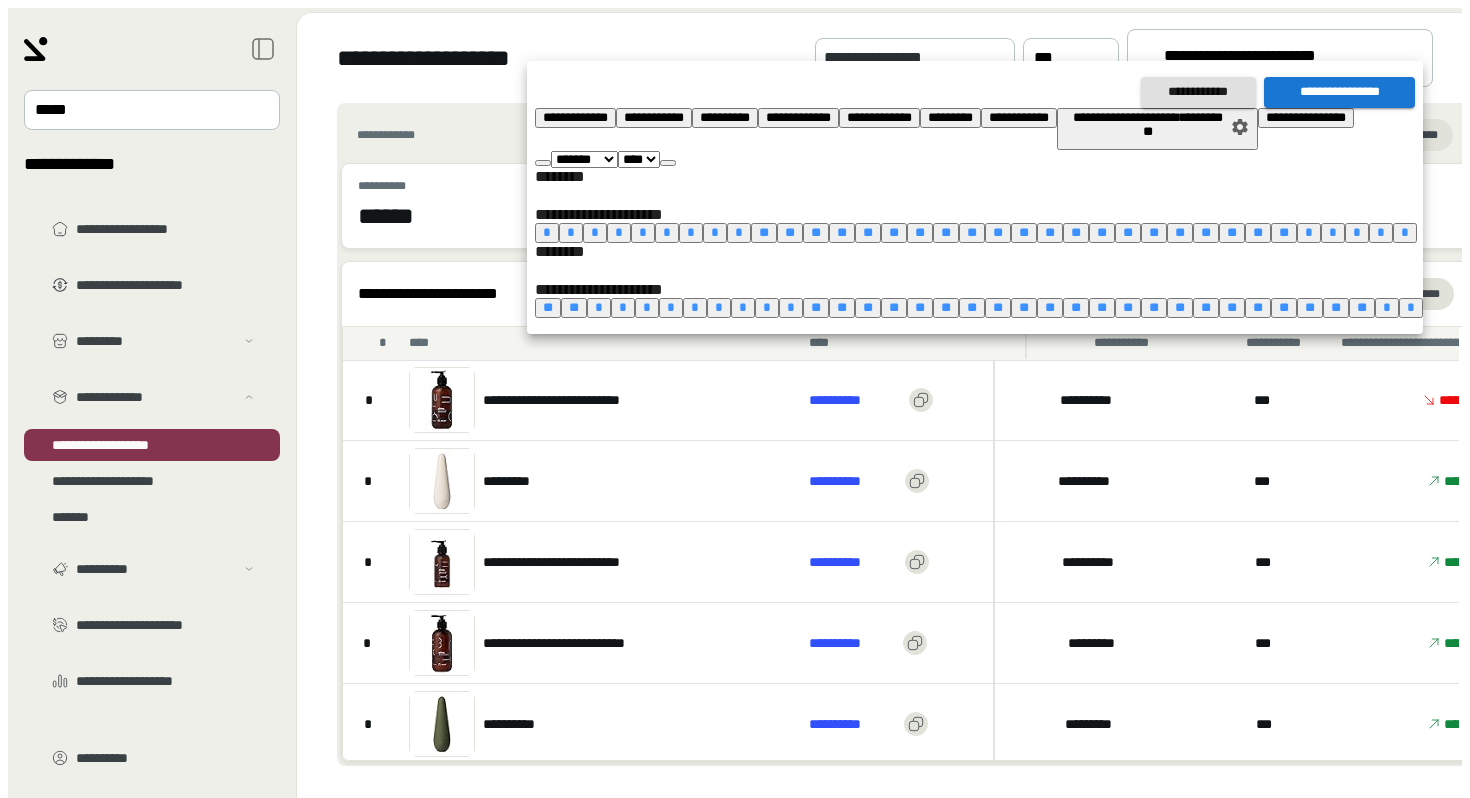 click on "*" at bounding box center [599, 307] 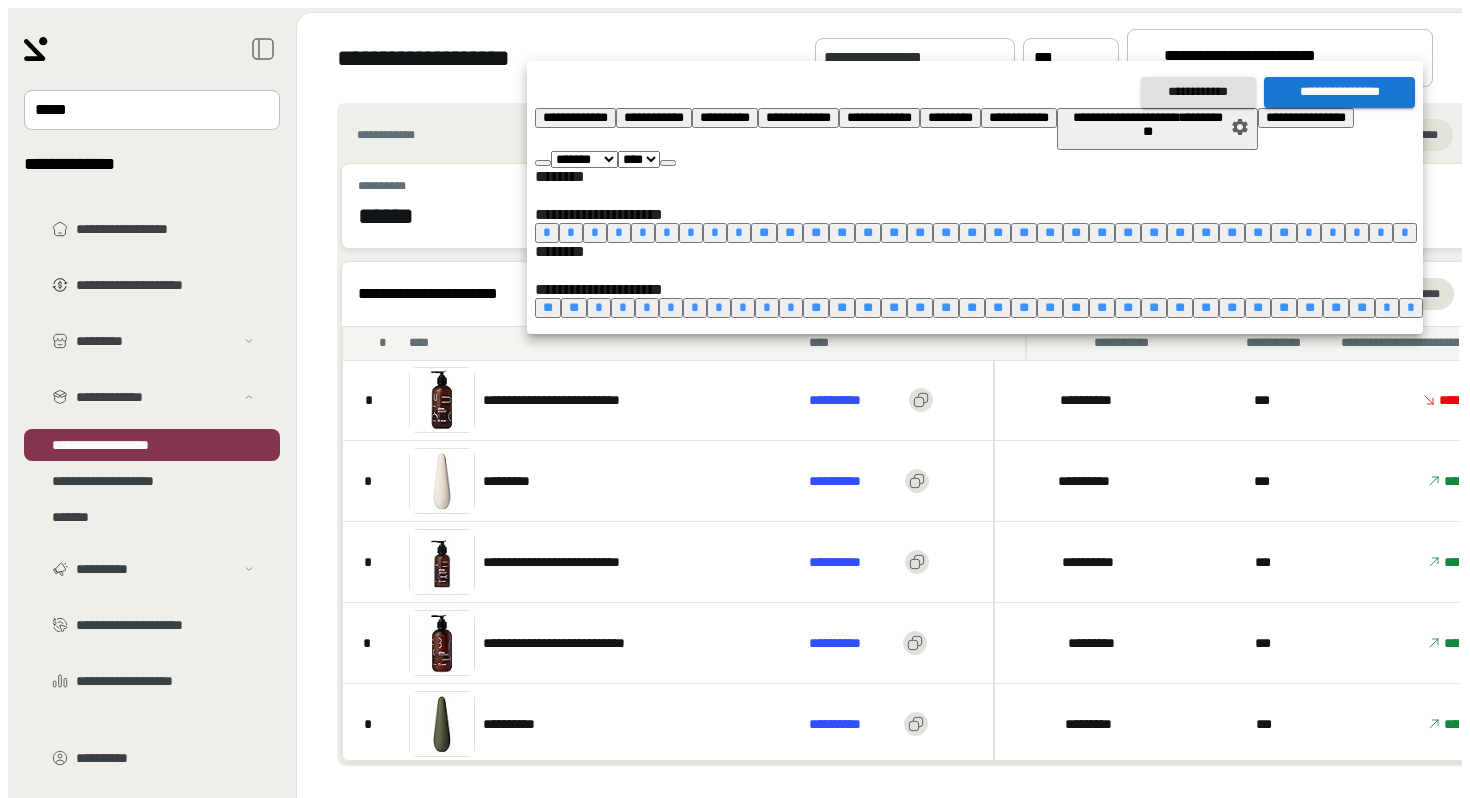 click on "*" at bounding box center (767, 307) 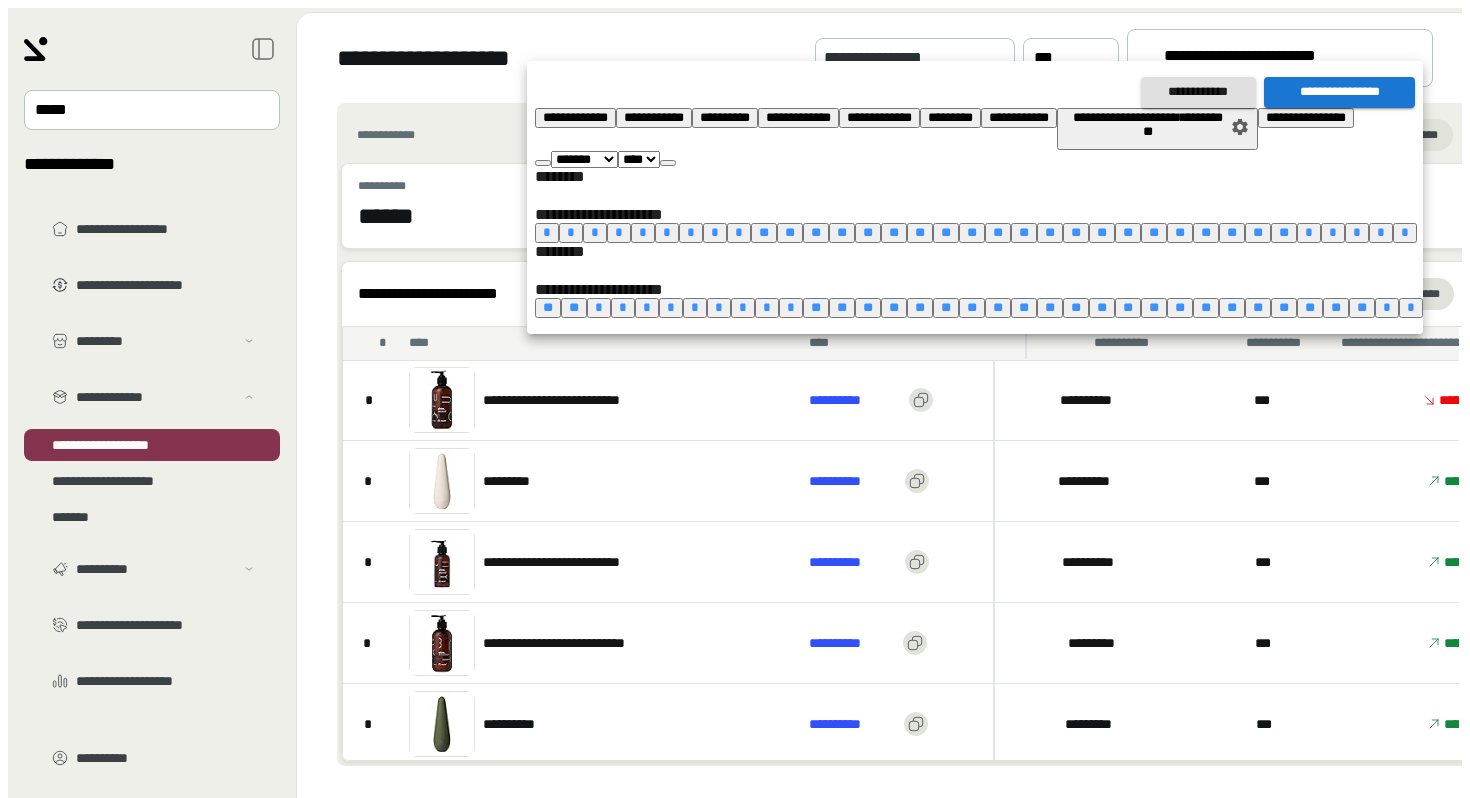 click on "**********" at bounding box center [1339, 92] 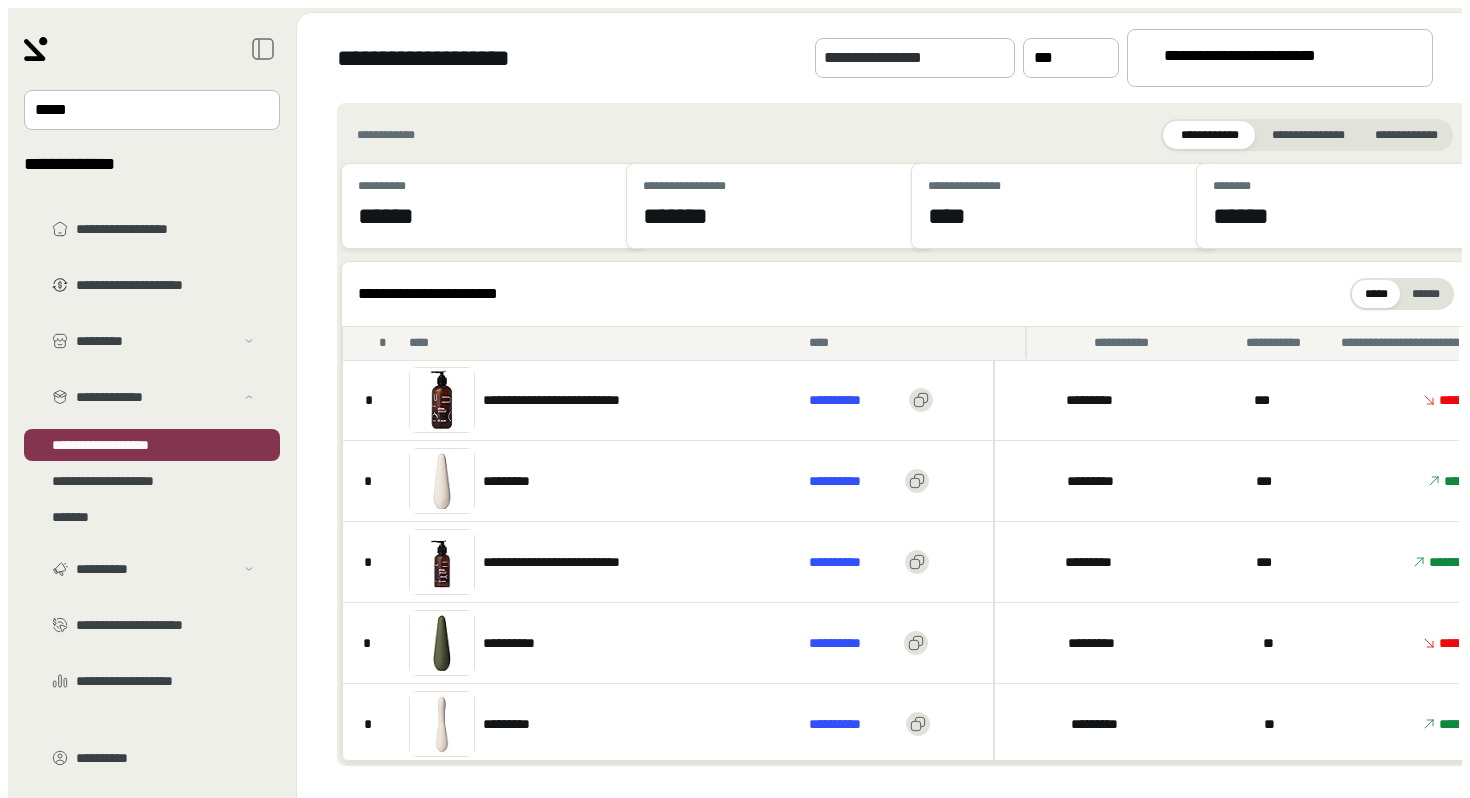 click on "**********" at bounding box center [1271, 59] 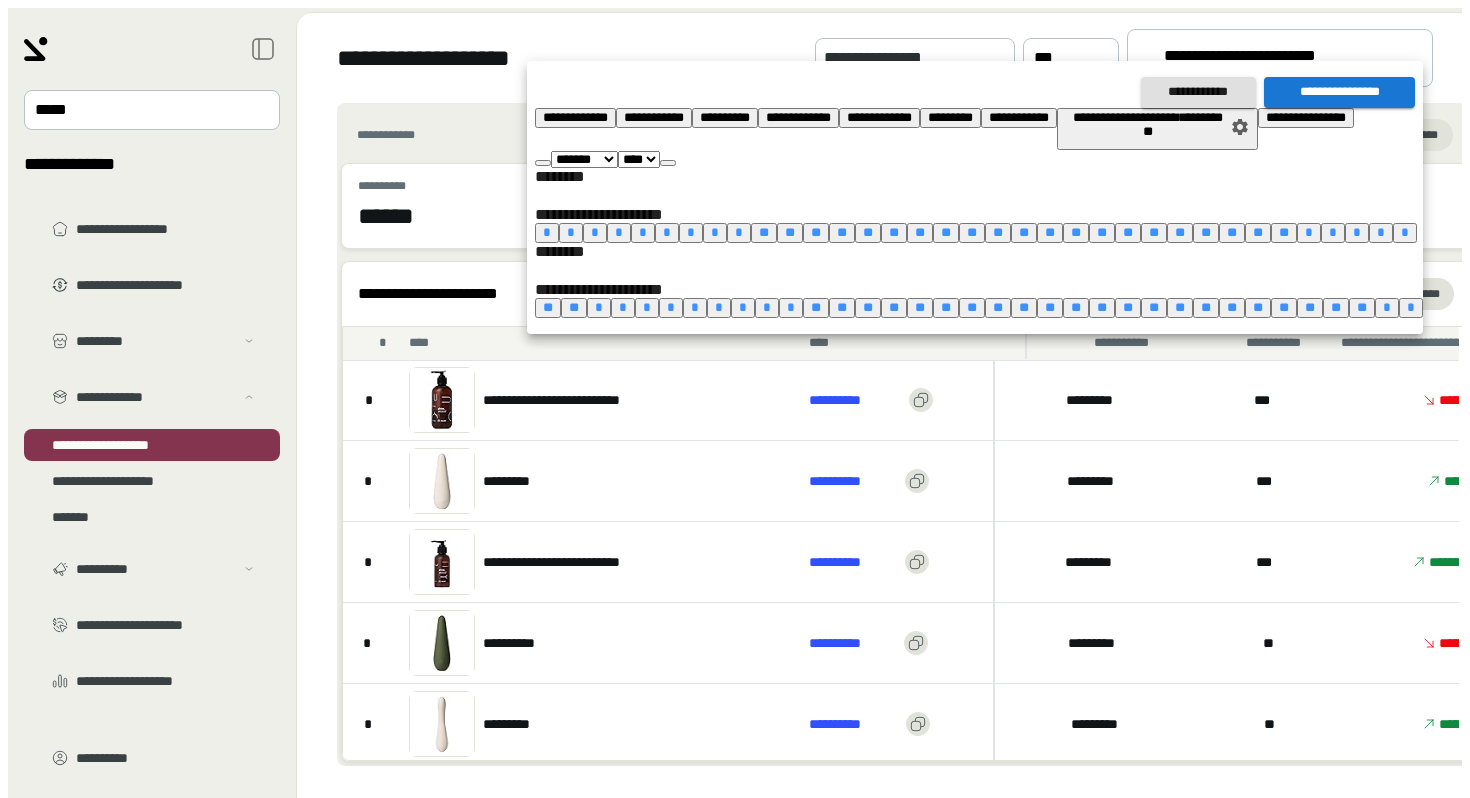 click on "*" at bounding box center [599, 307] 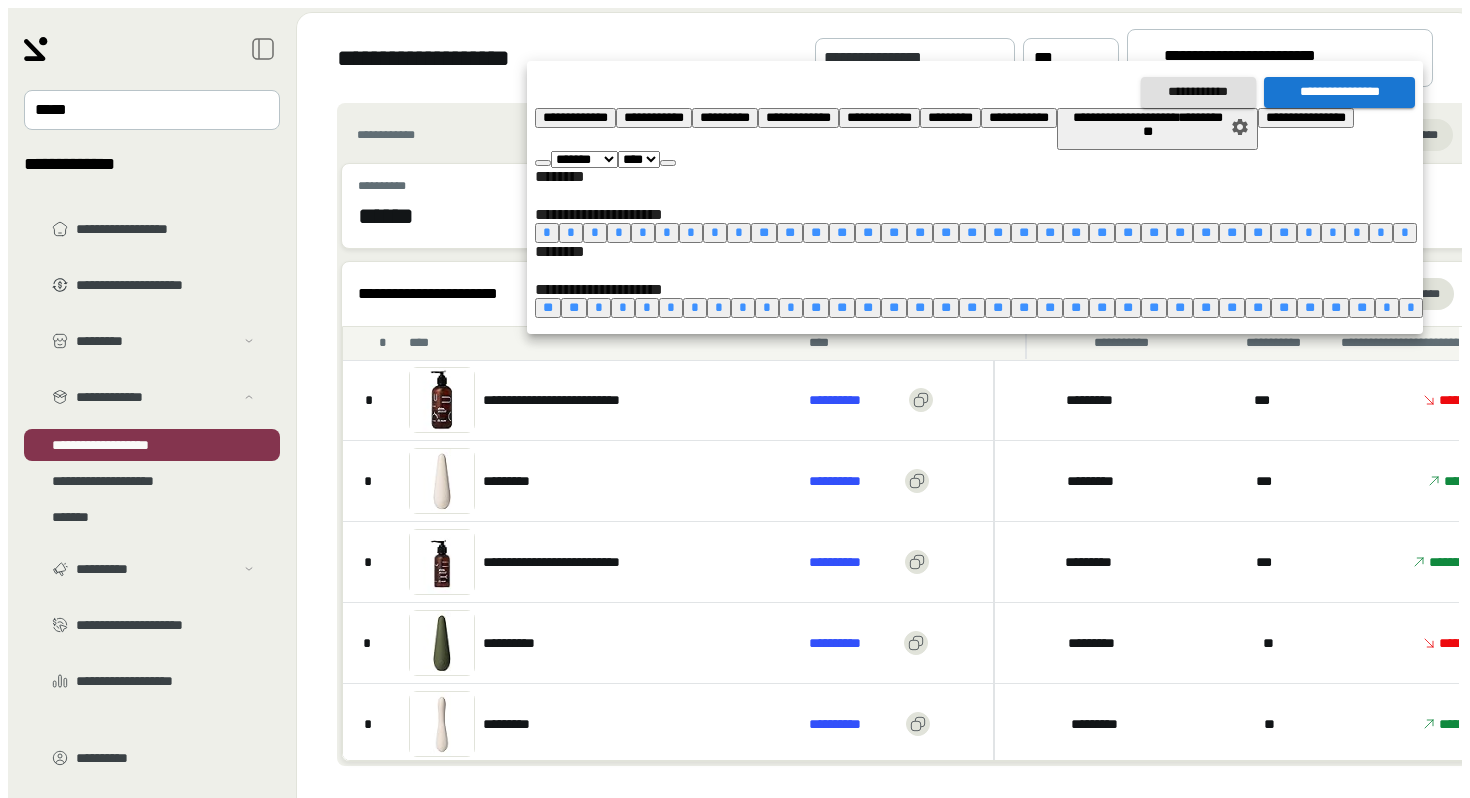 click on "*" at bounding box center (743, 307) 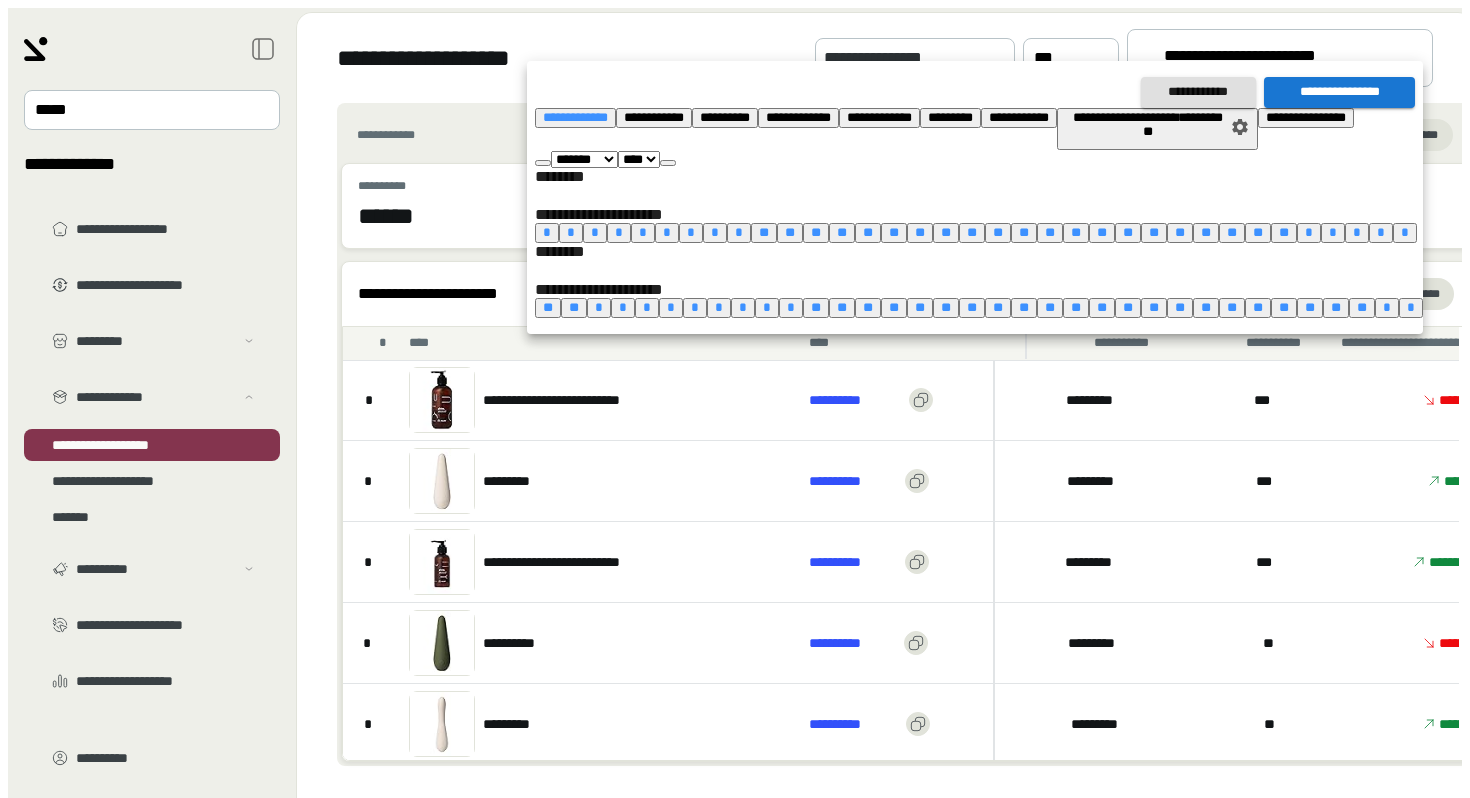 click on "**********" at bounding box center [1339, 92] 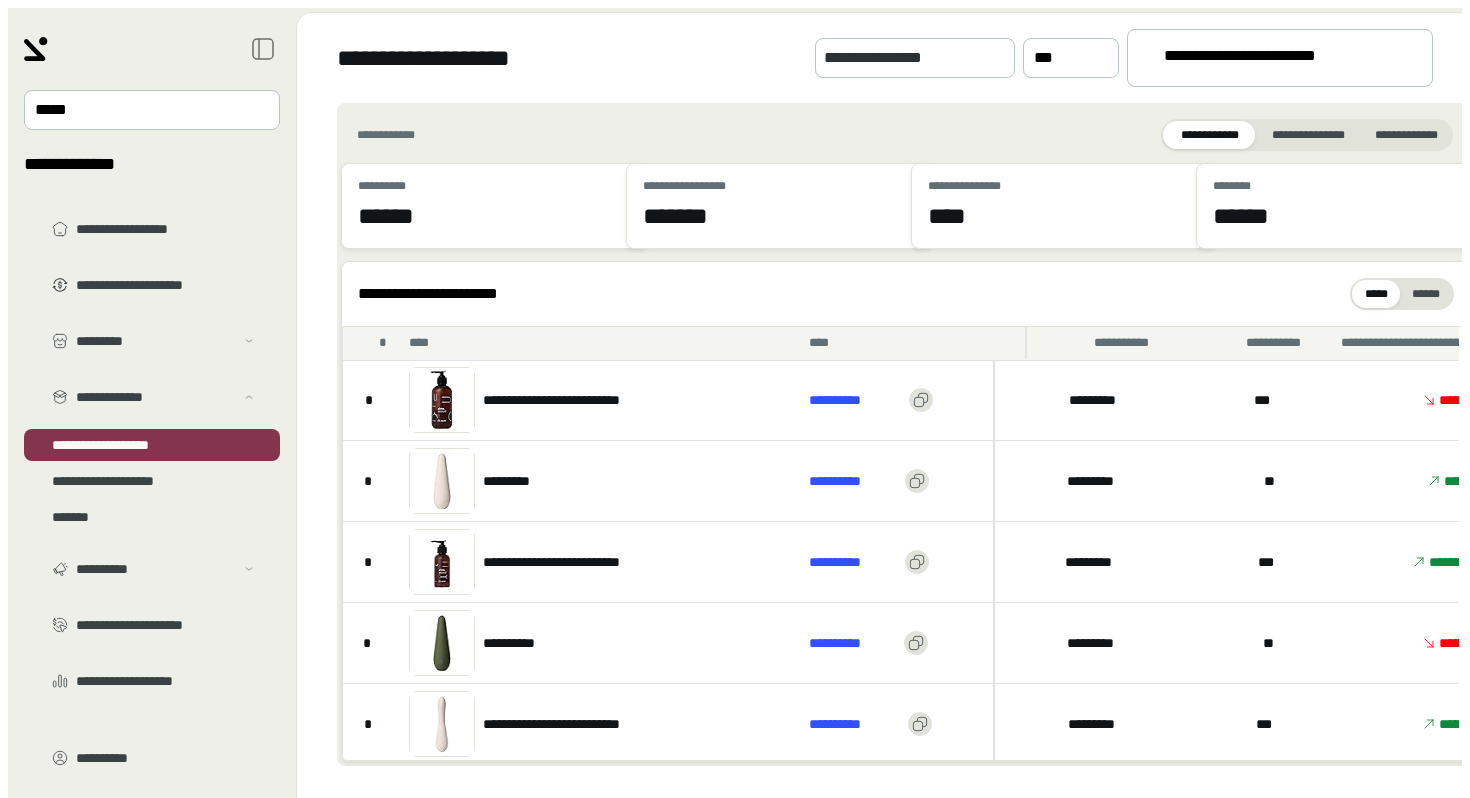 scroll, scrollTop: 0, scrollLeft: 6, axis: horizontal 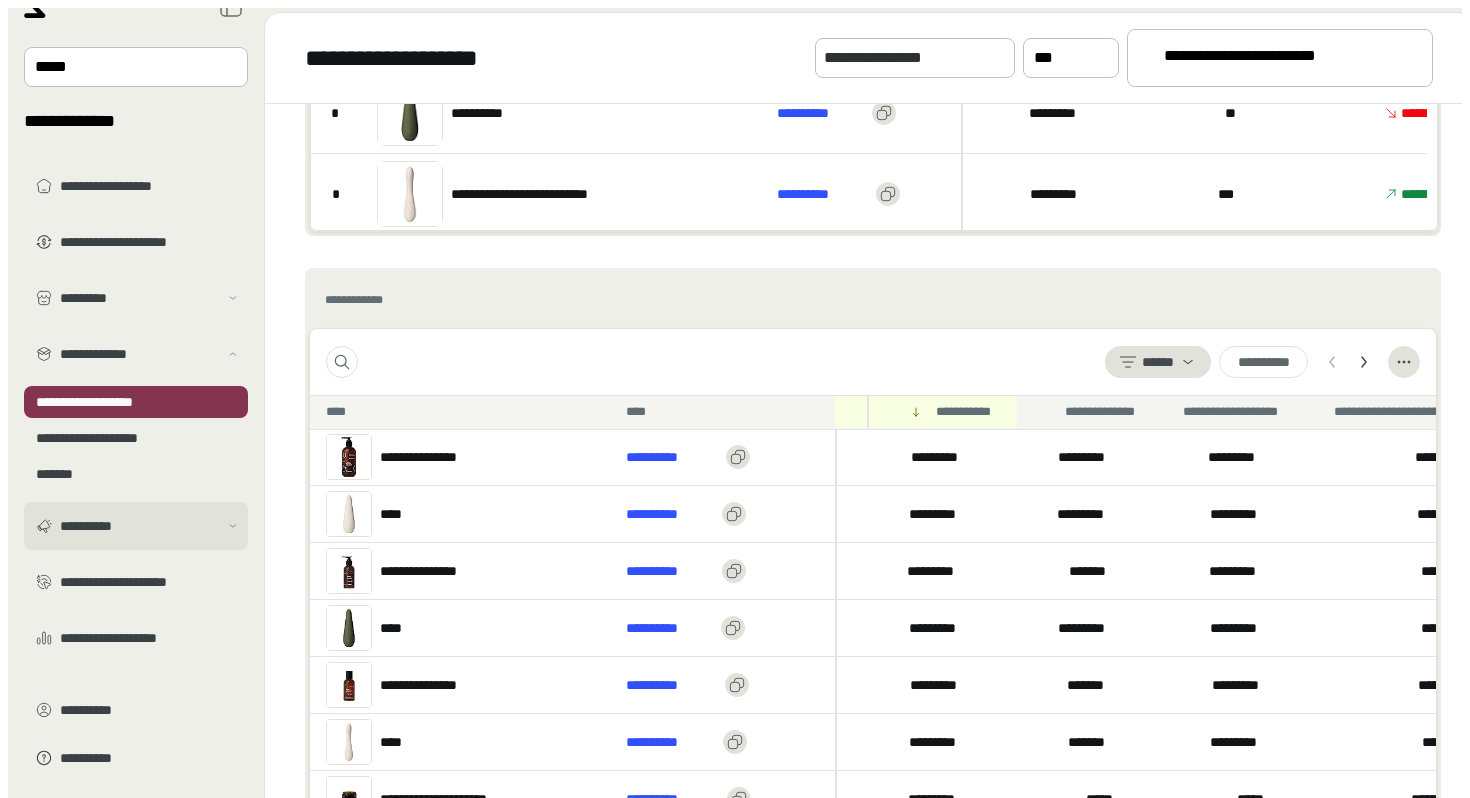 click at bounding box center [233, 298] 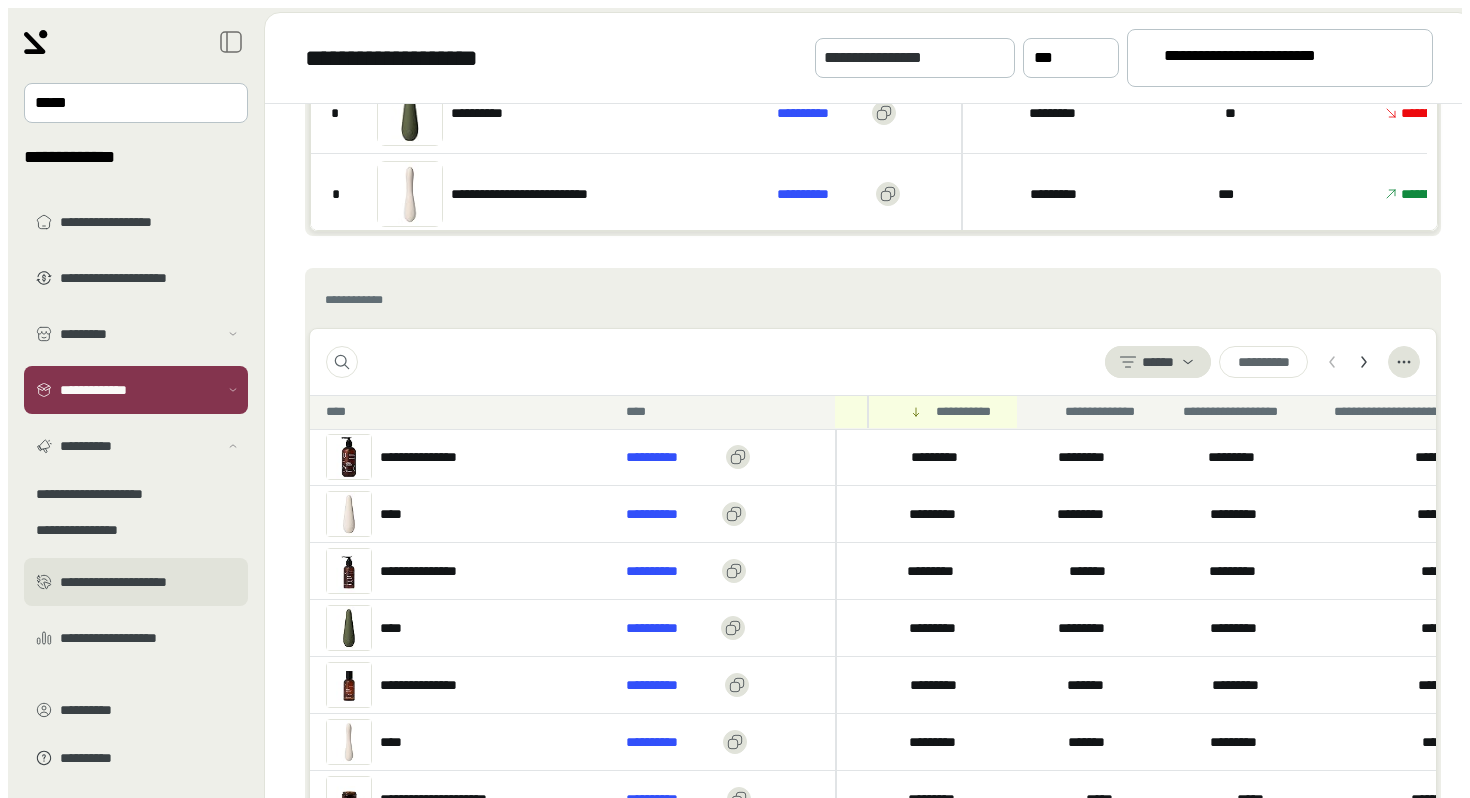scroll, scrollTop: 7, scrollLeft: 0, axis: vertical 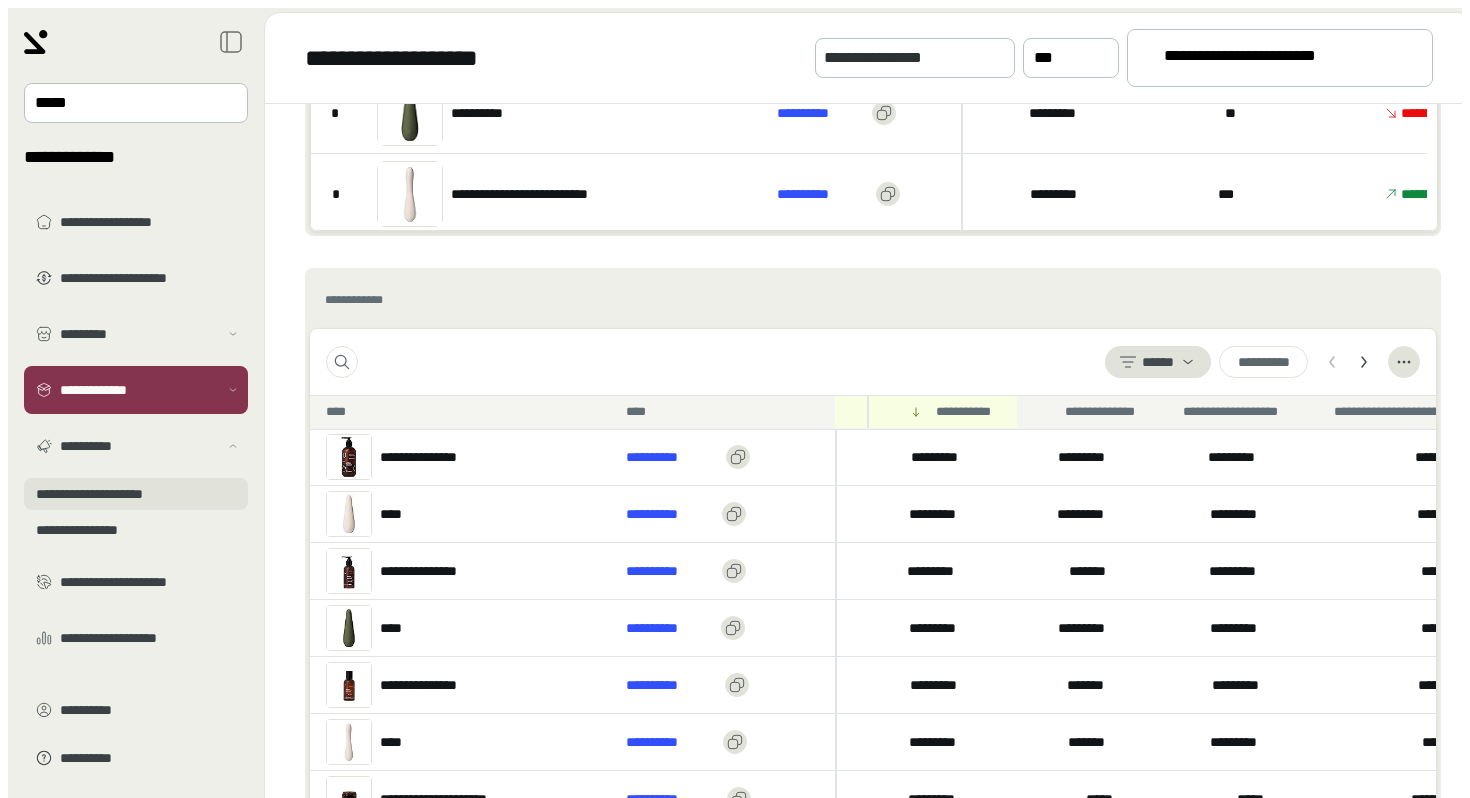click on "**********" at bounding box center [136, 358] 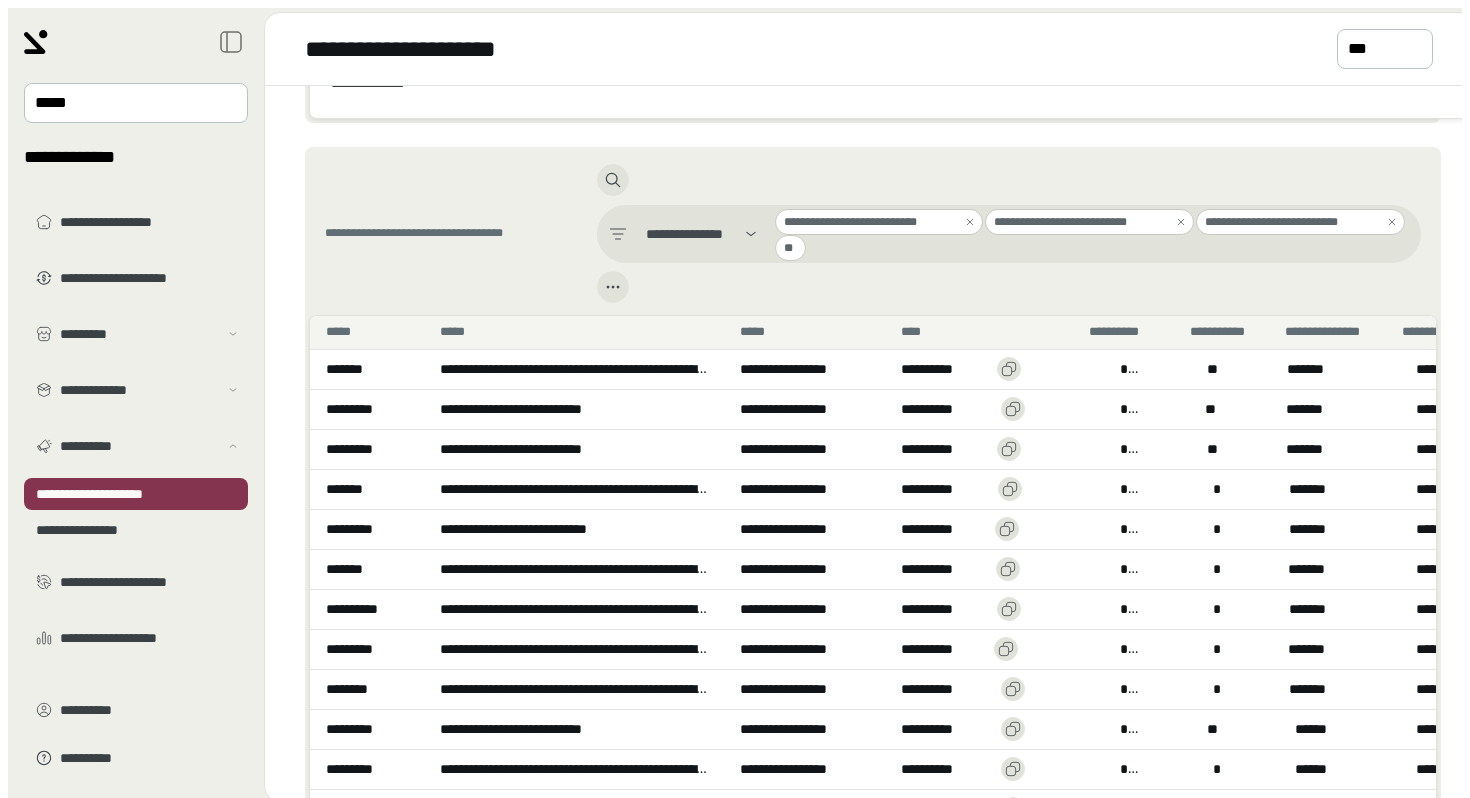 scroll, scrollTop: 1546, scrollLeft: 0, axis: vertical 